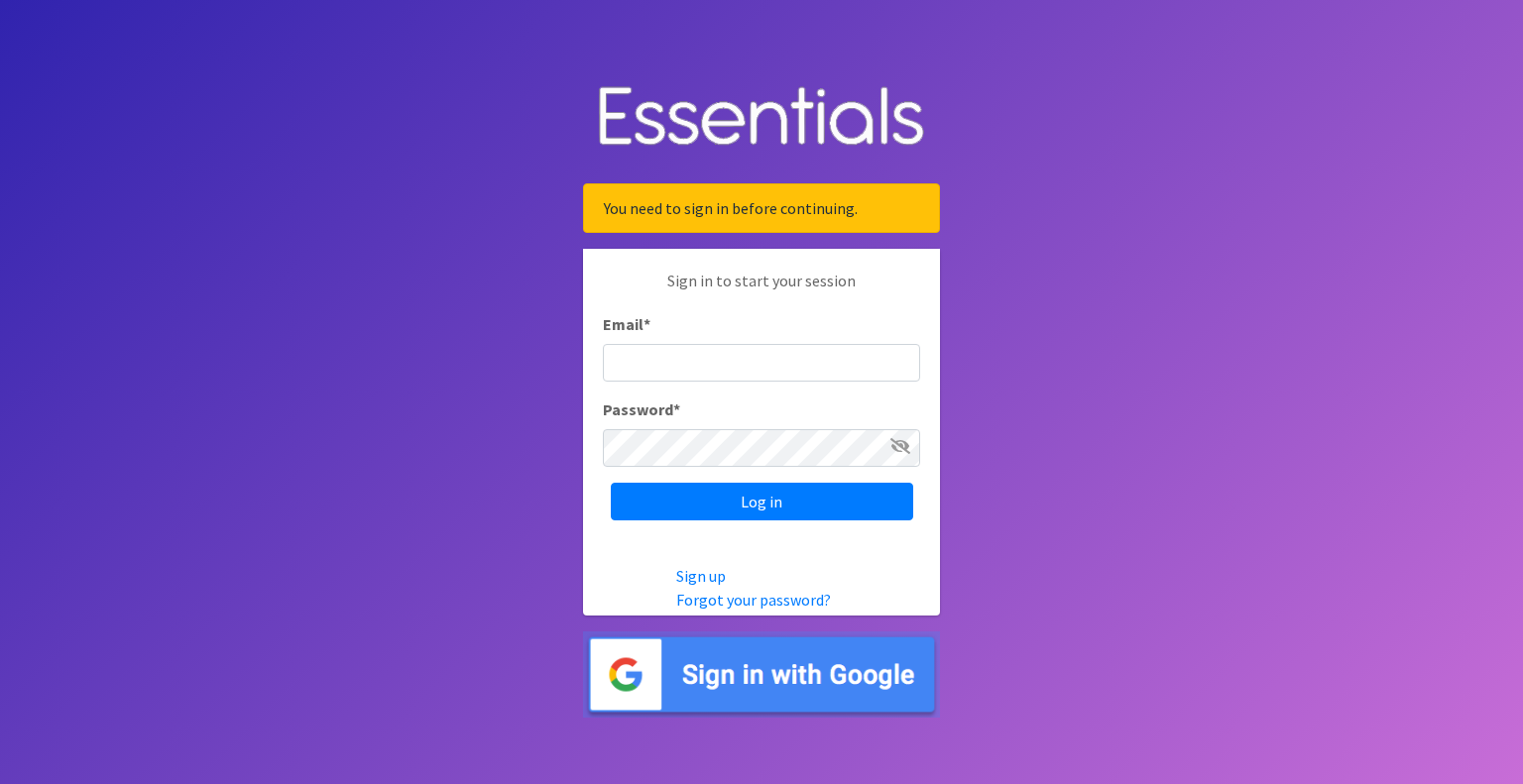 scroll, scrollTop: 0, scrollLeft: 0, axis: both 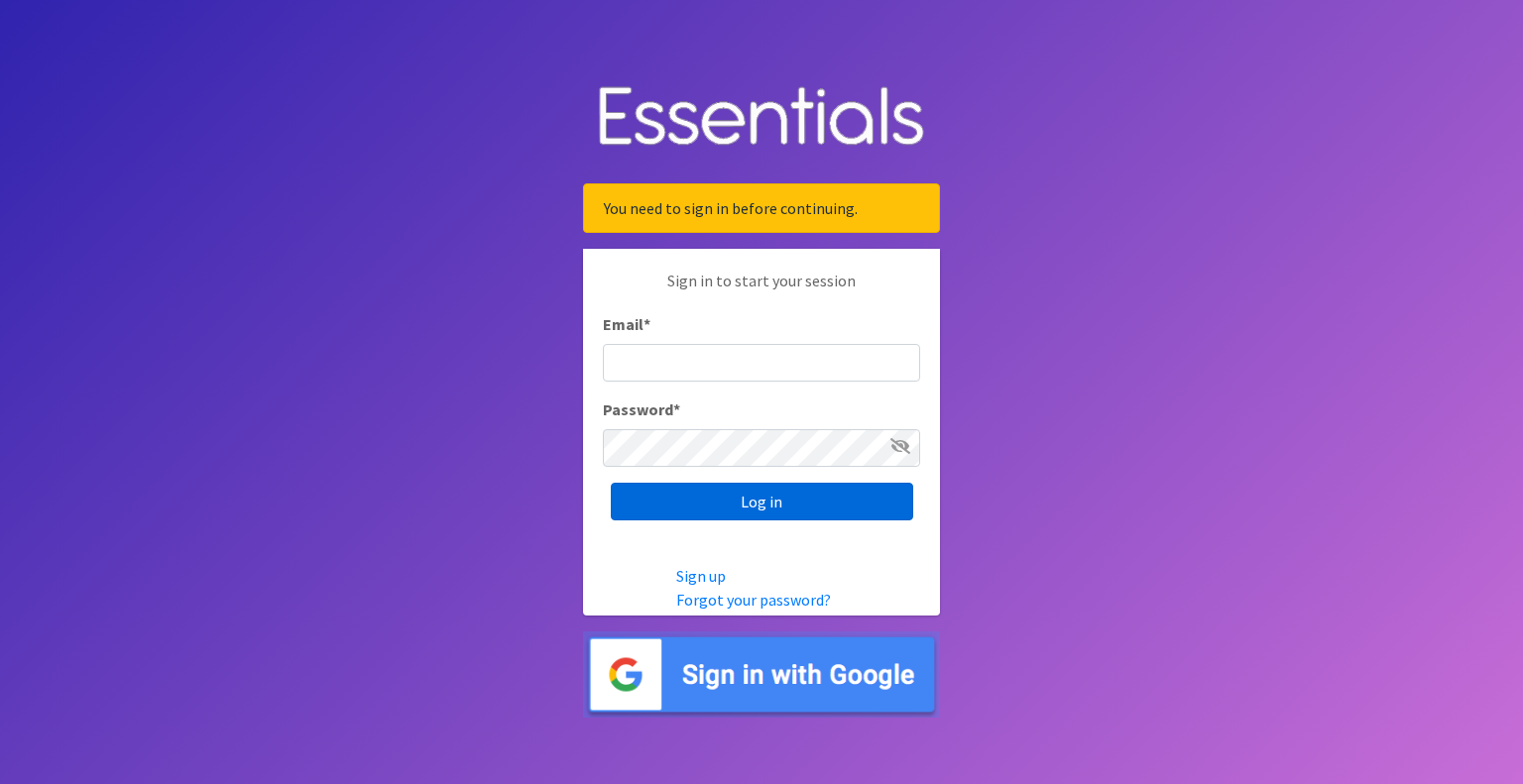 type on "outreach@carecollectiveswmi.org" 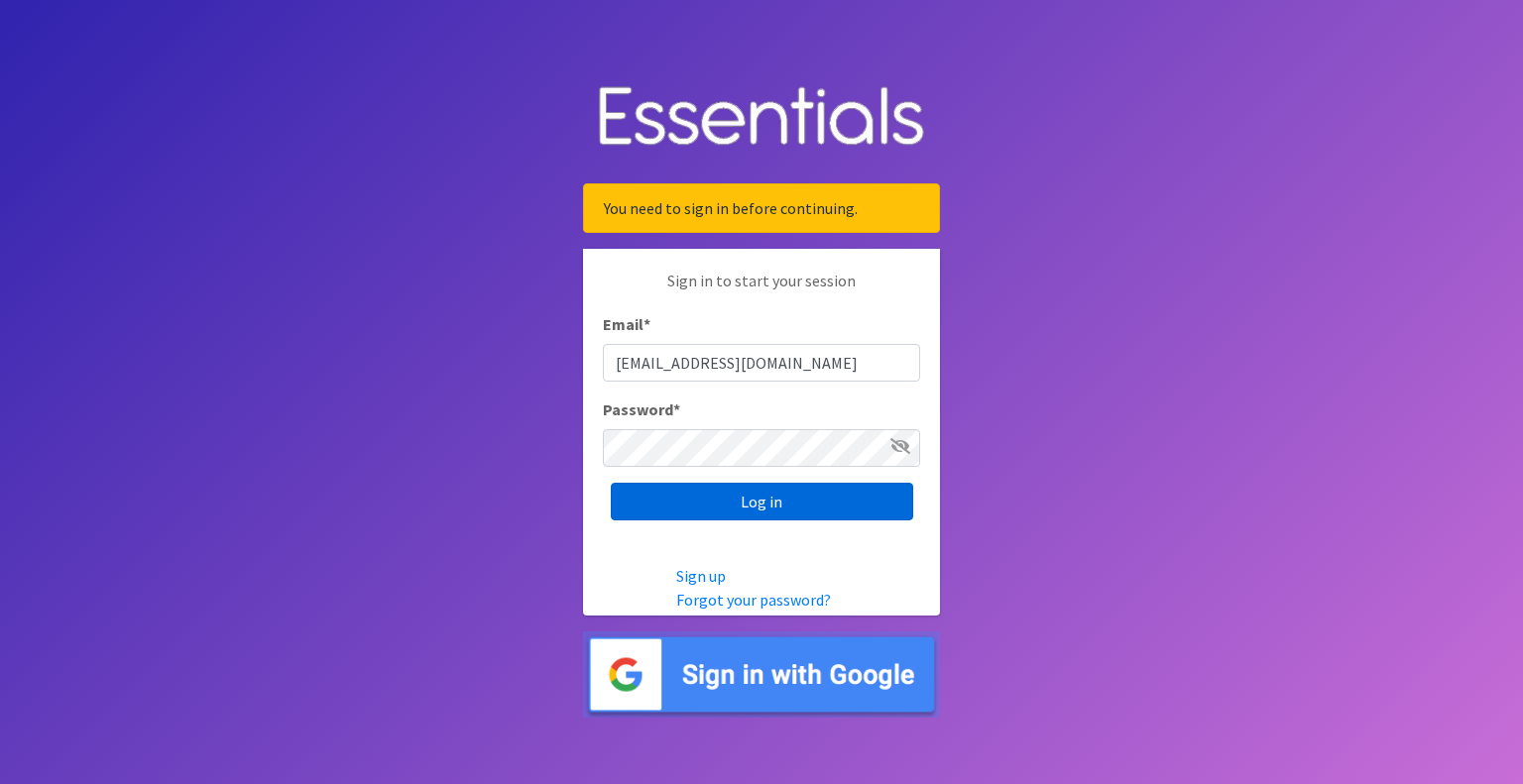 click on "Log in" at bounding box center (762, 502) 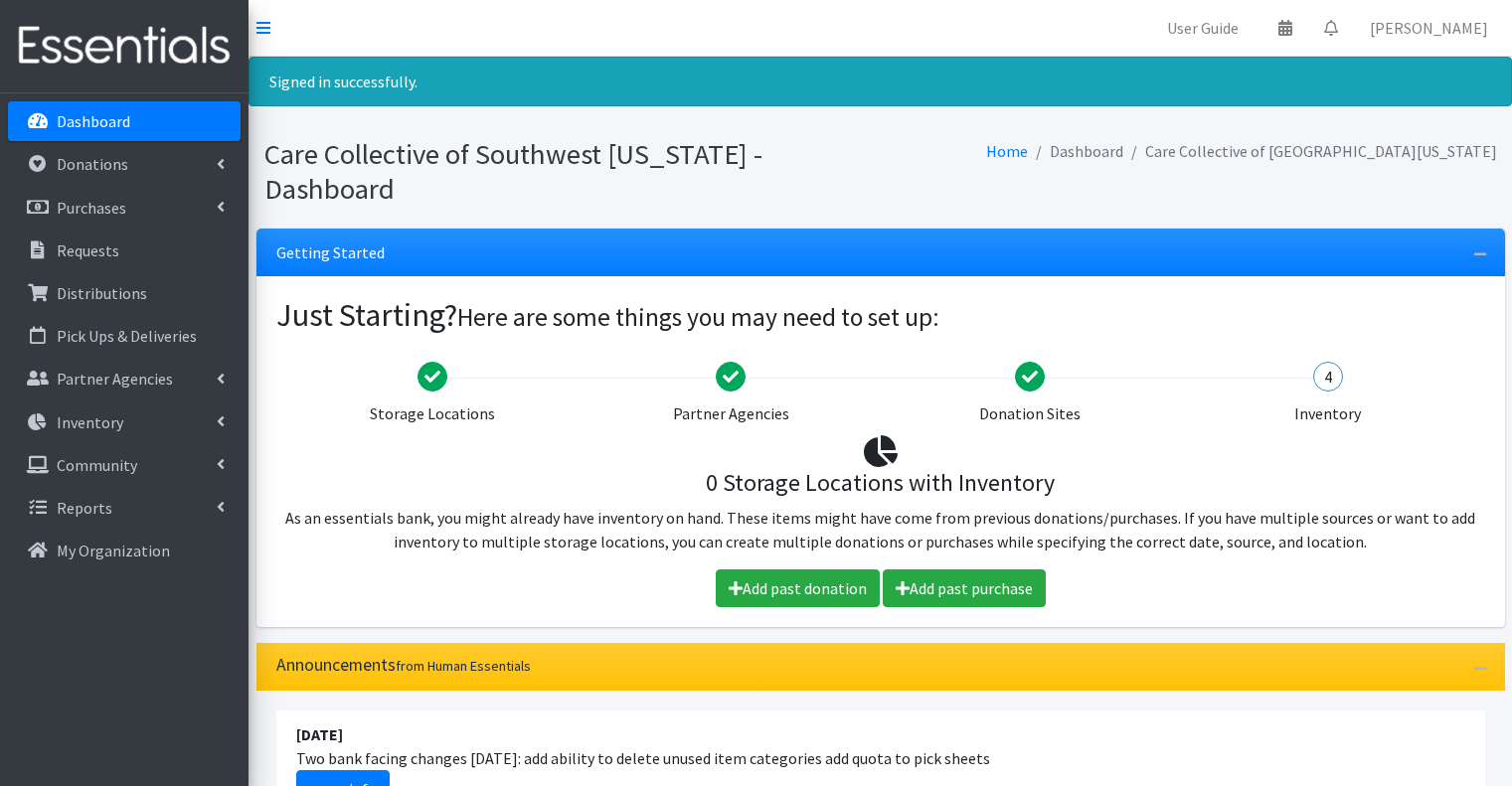 scroll, scrollTop: 0, scrollLeft: 0, axis: both 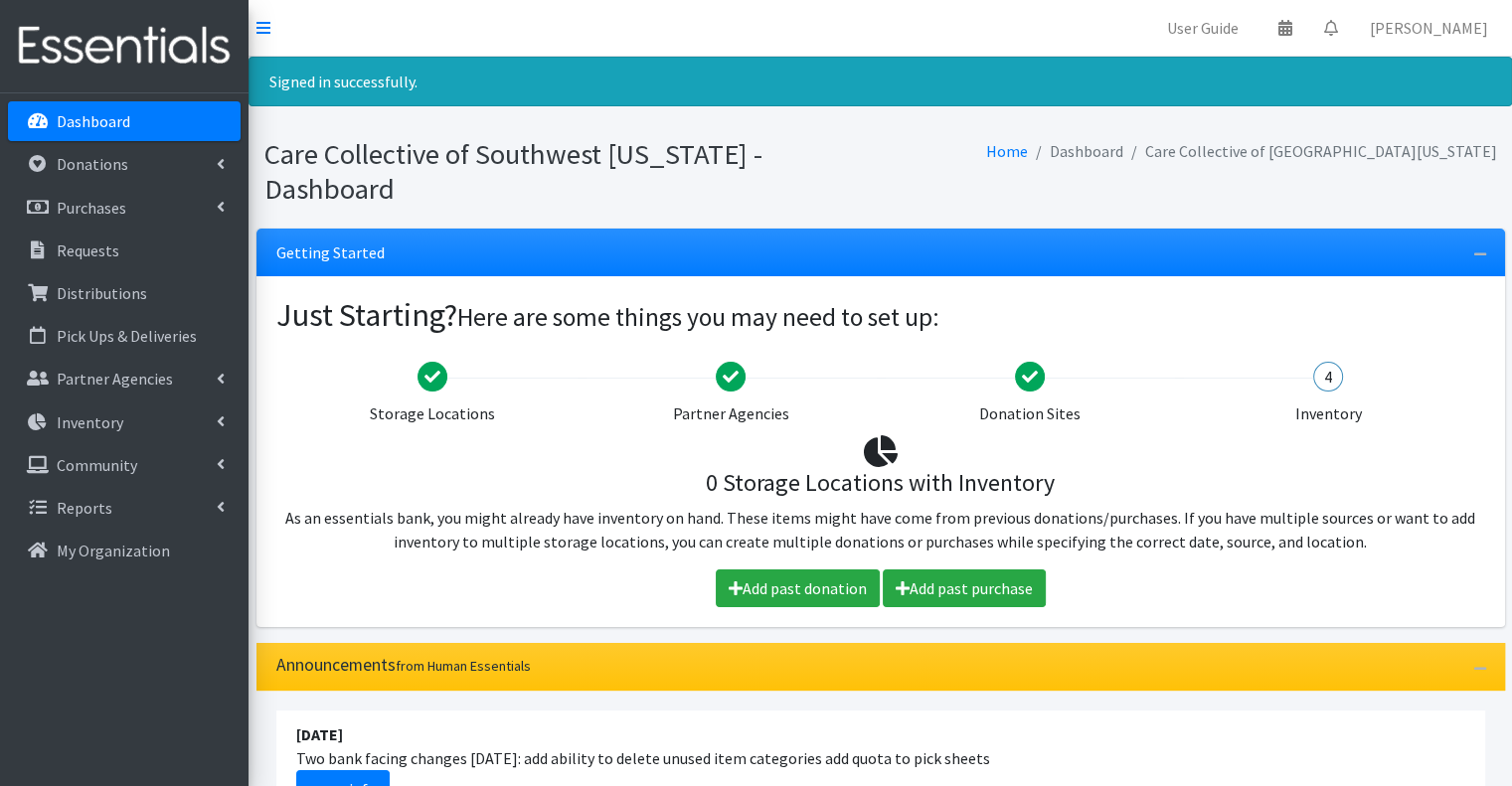 click on "User Guide
0 Pick-ups
remaining this week
View Calendar
0
Requests
0
Partner Agencies Pending Review
J Ludeker
Account Settings
My Organization
Log Out" at bounding box center (880, 28) 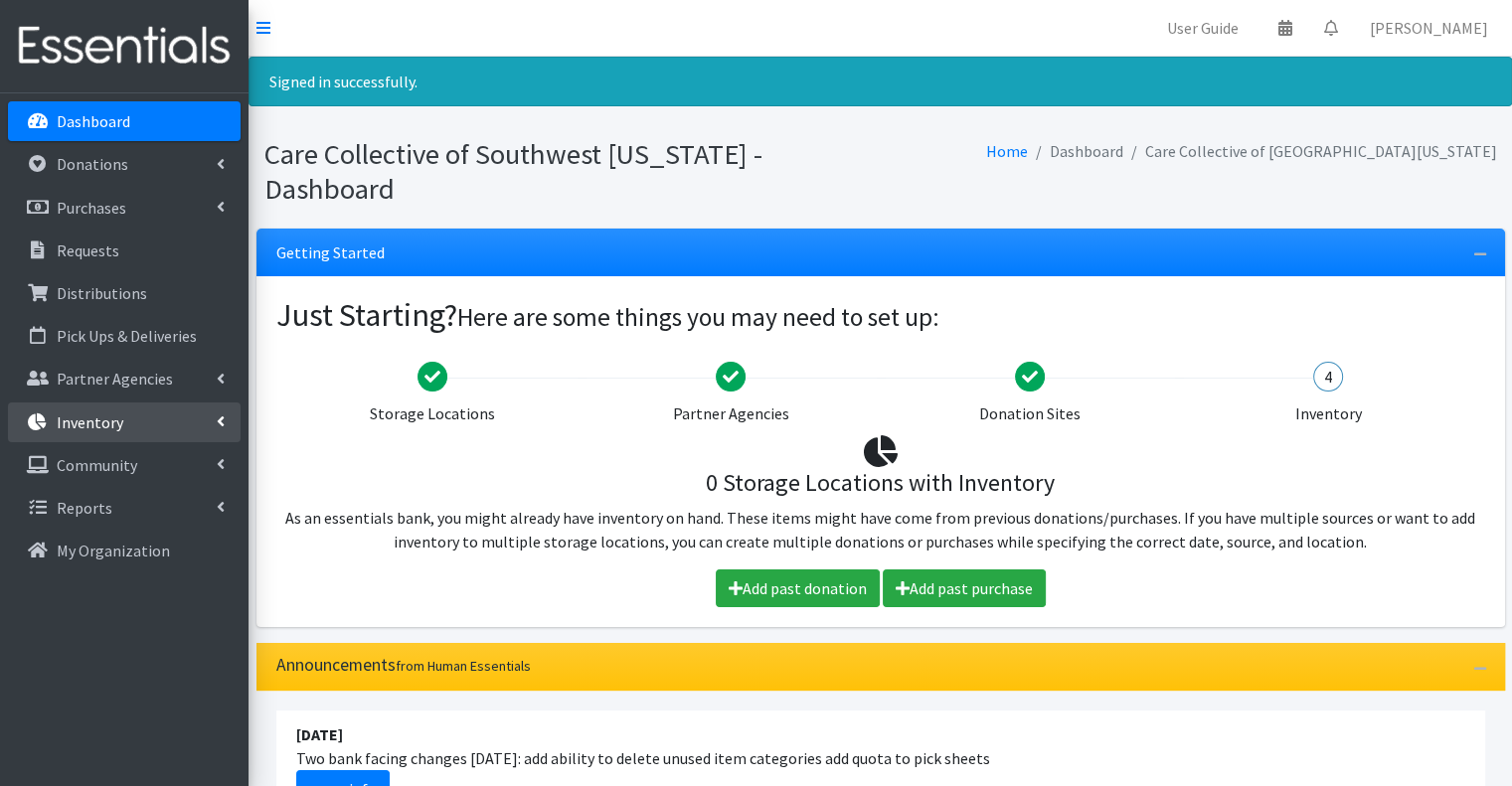 click on "Inventory" at bounding box center (124, 422) 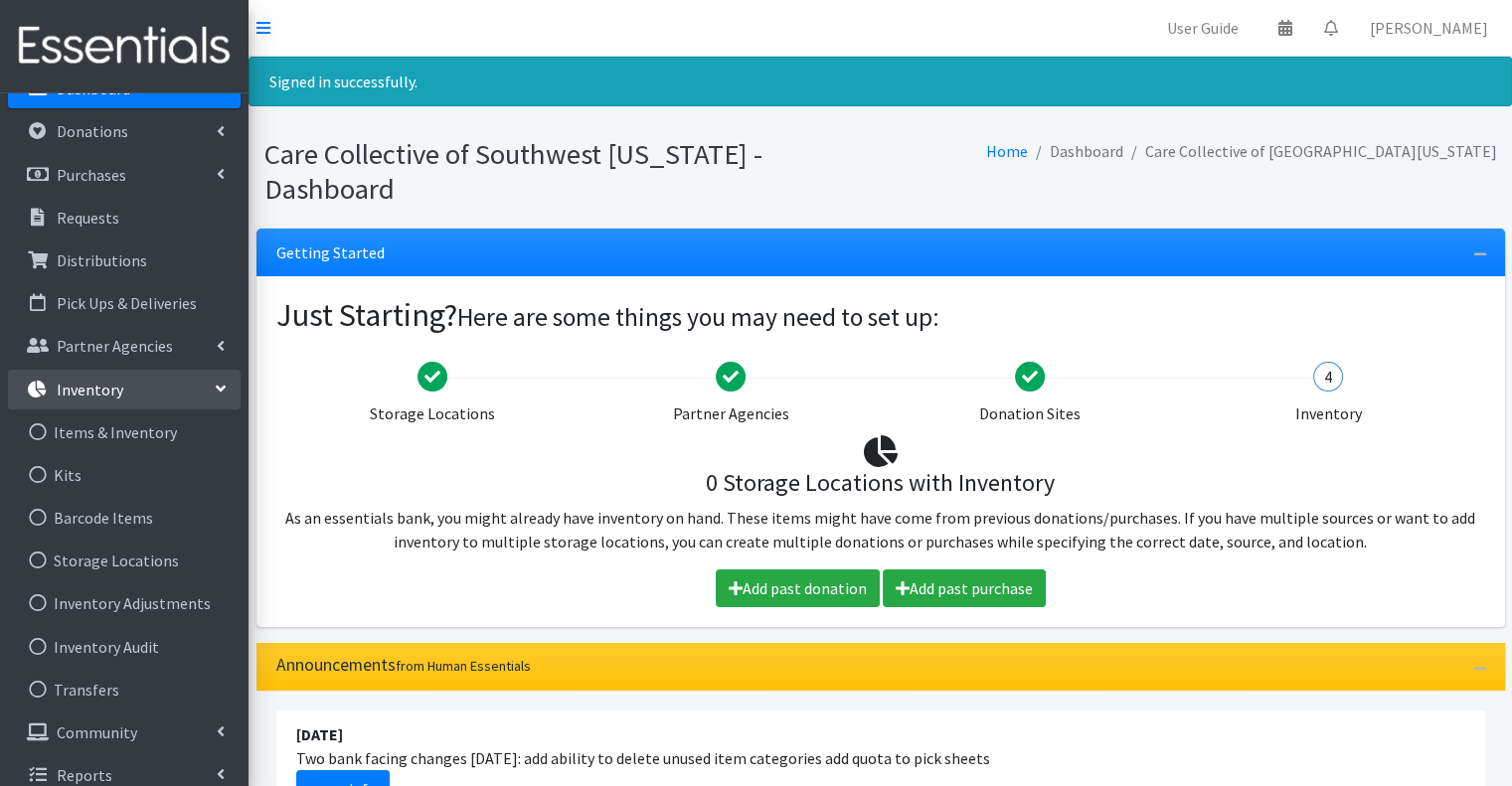 scroll, scrollTop: 51, scrollLeft: 0, axis: vertical 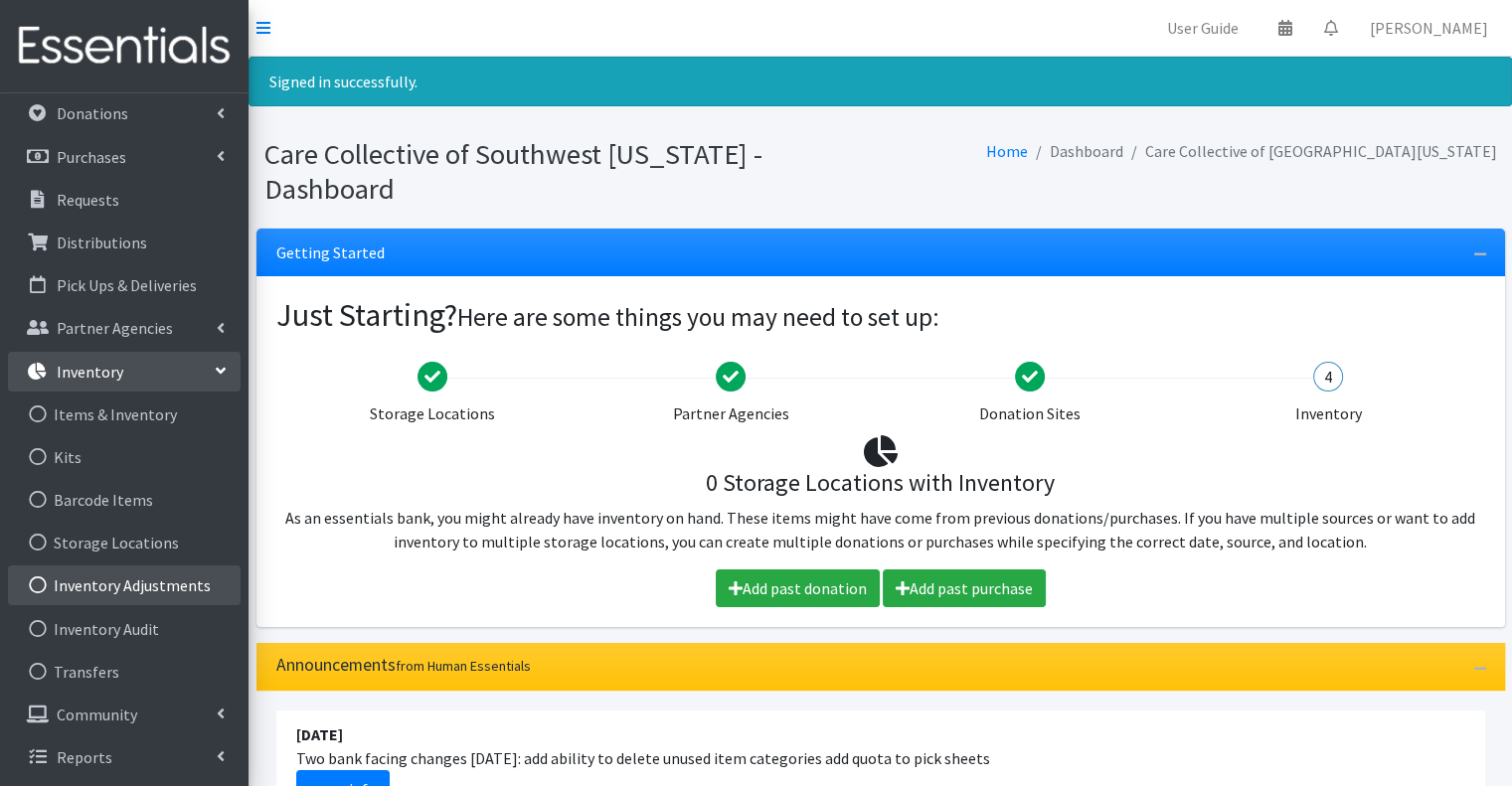 click on "Inventory Adjustments" at bounding box center (124, 585) 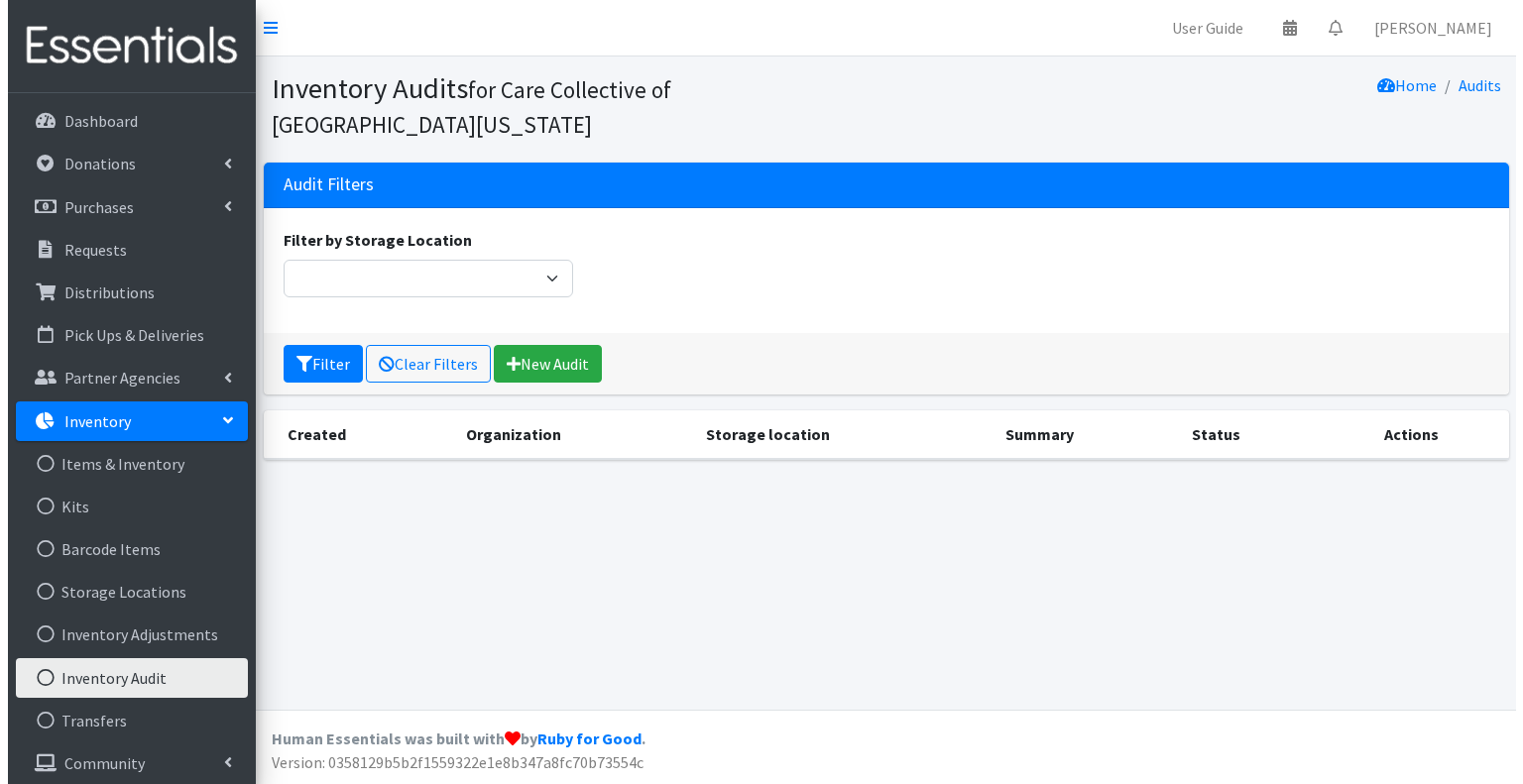 scroll, scrollTop: 0, scrollLeft: 0, axis: both 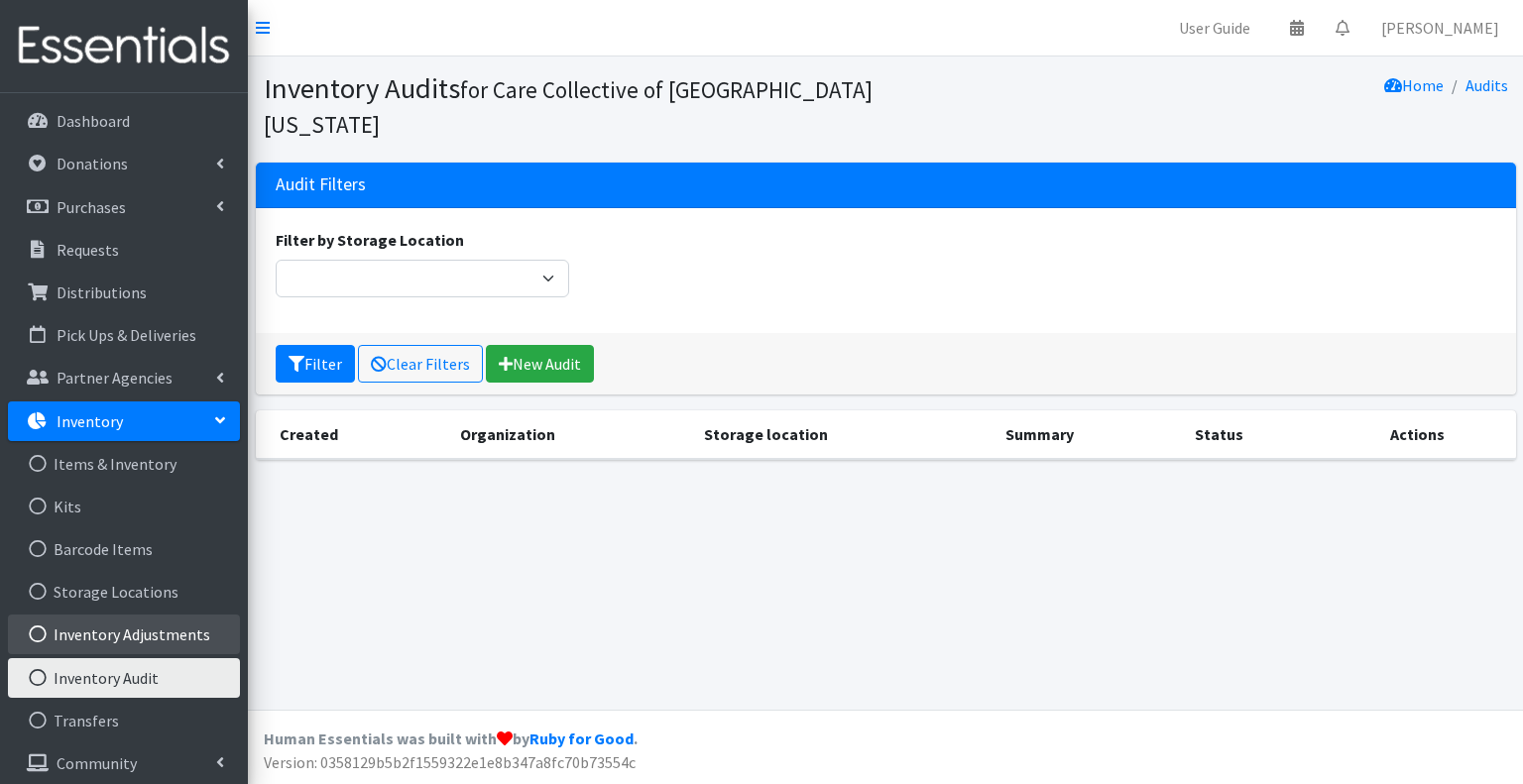 click on "Inventory Adjustments" at bounding box center (124, 634) 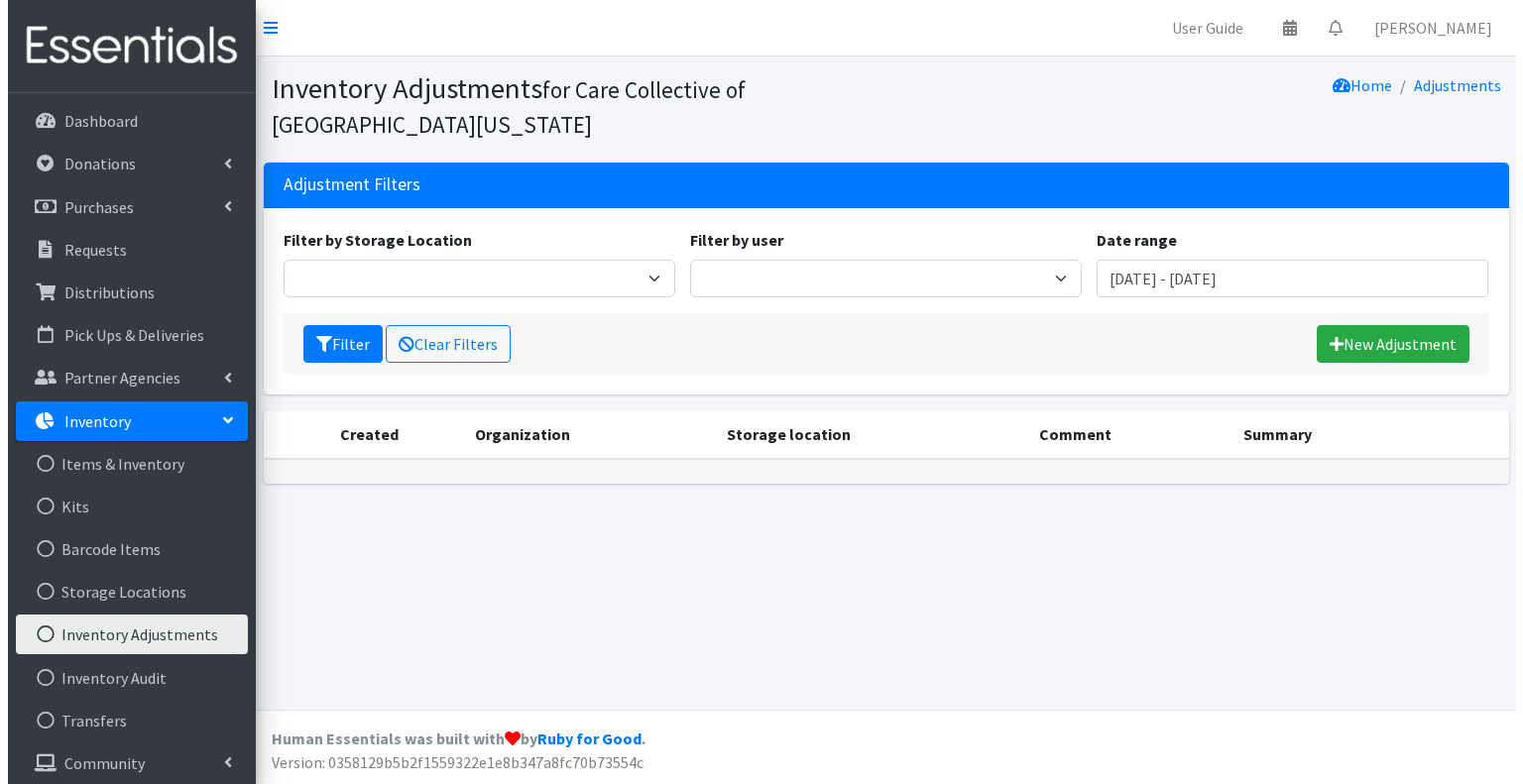 scroll, scrollTop: 0, scrollLeft: 0, axis: both 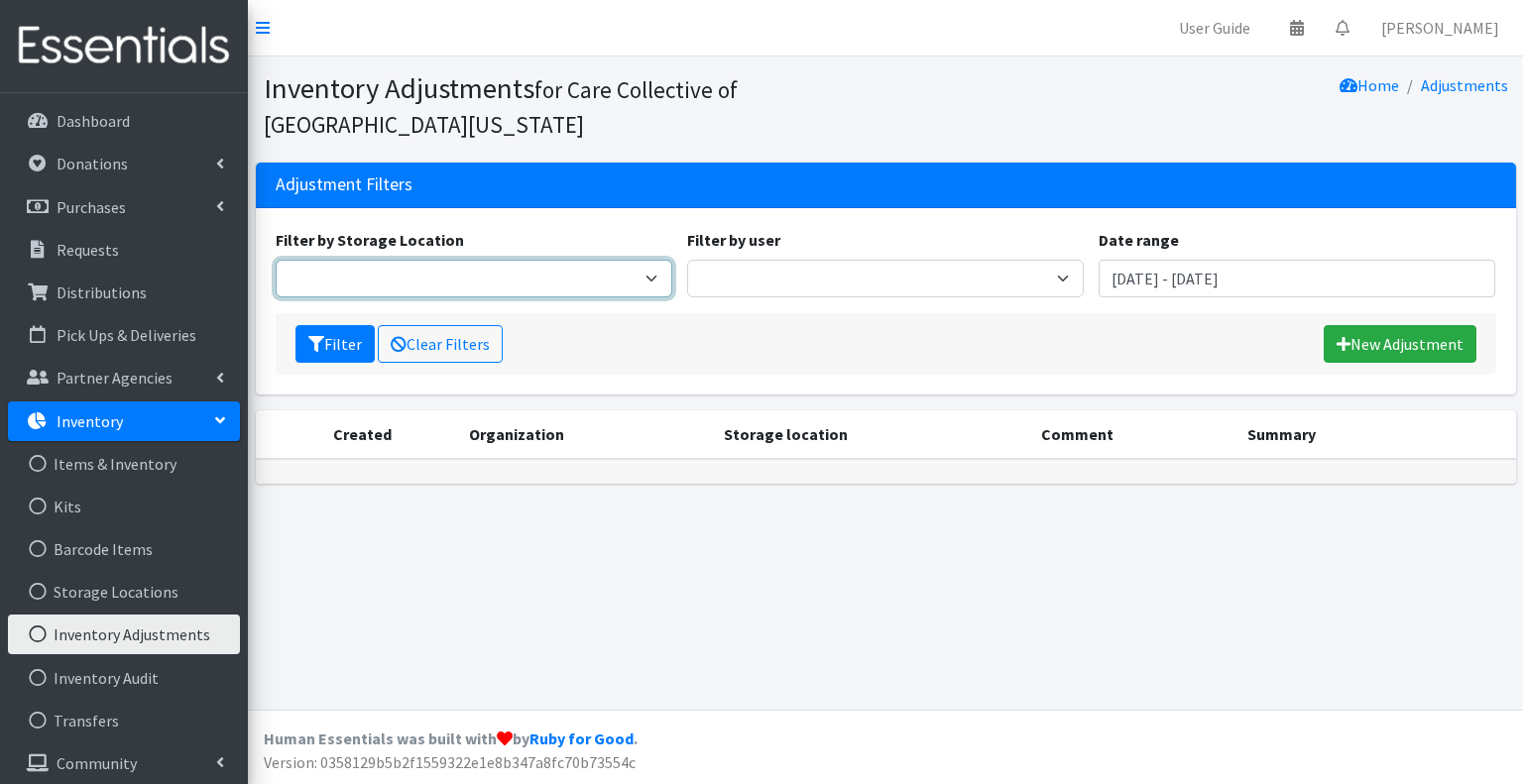 click on "Filter by Storage Location" at bounding box center [474, 279] 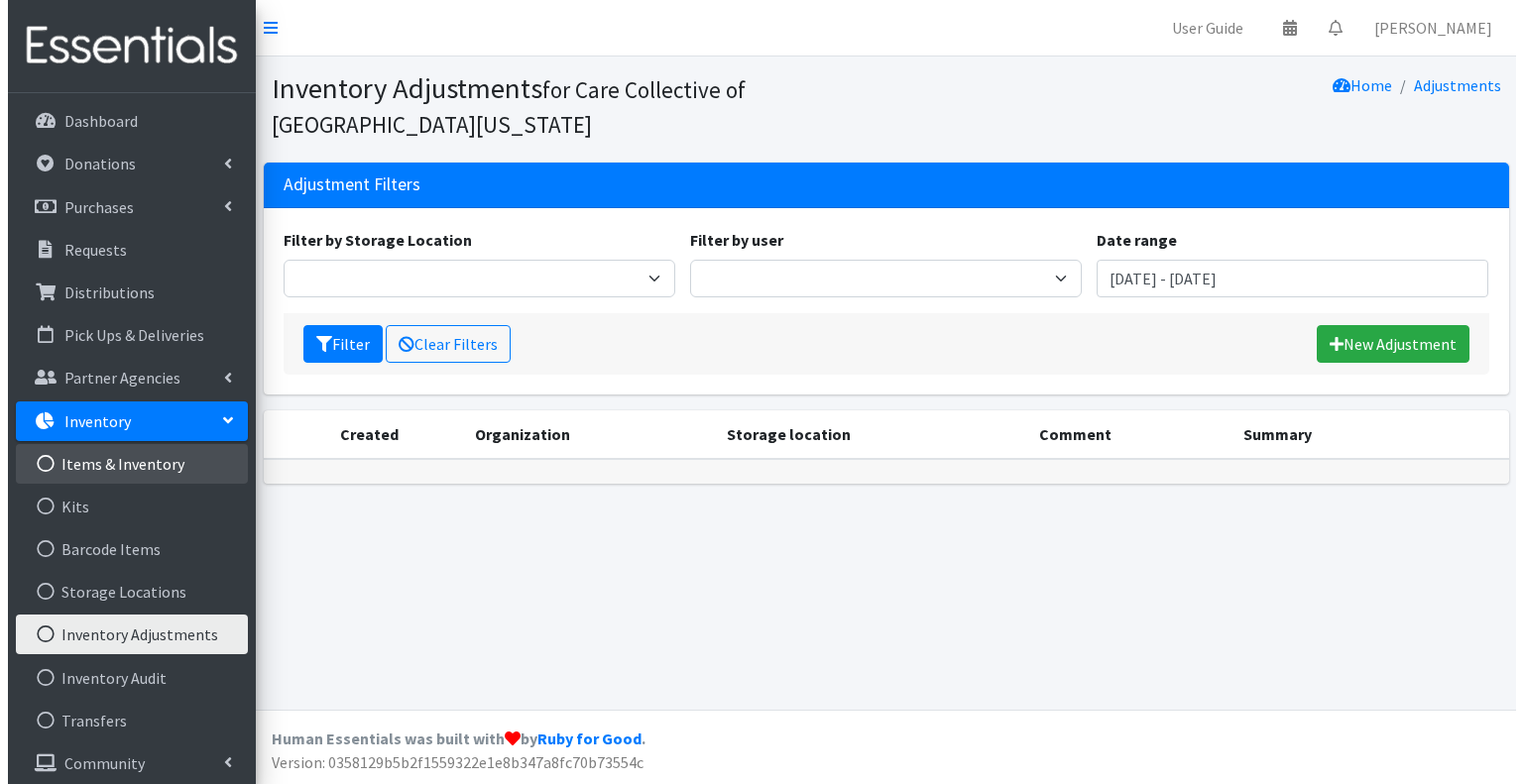 scroll, scrollTop: 0, scrollLeft: 0, axis: both 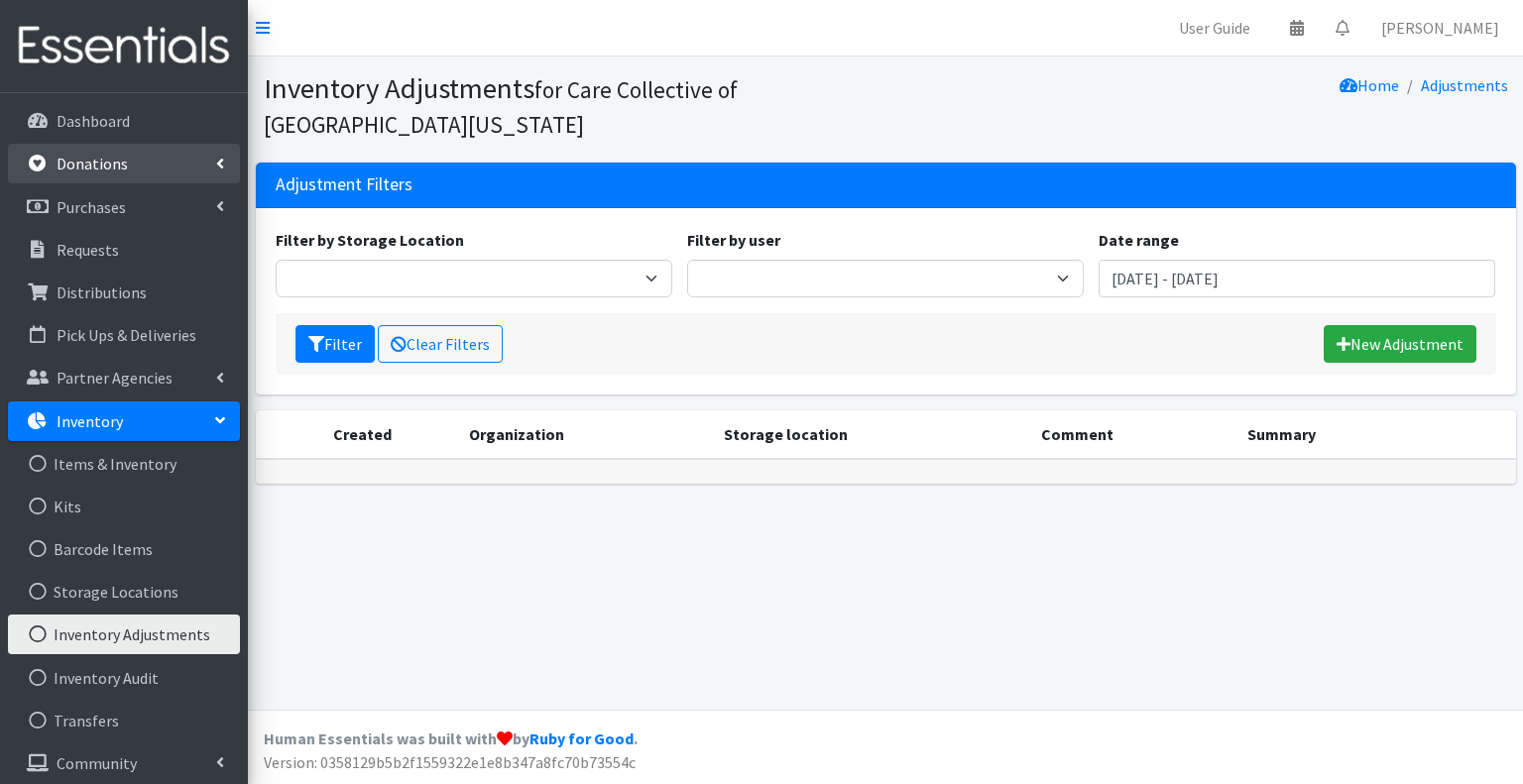 click at bounding box center (220, 164) 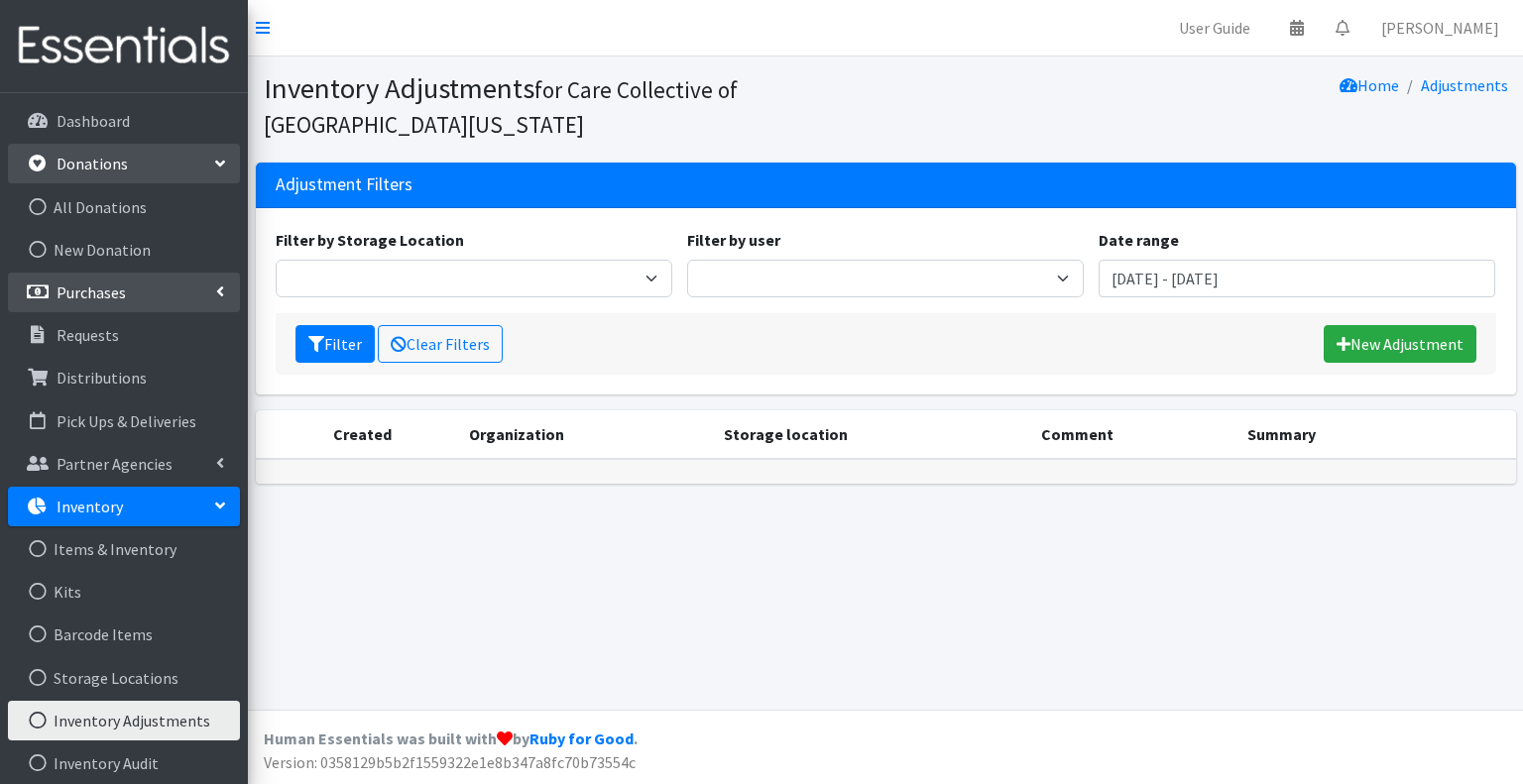 click on "Purchases" at bounding box center [124, 292] 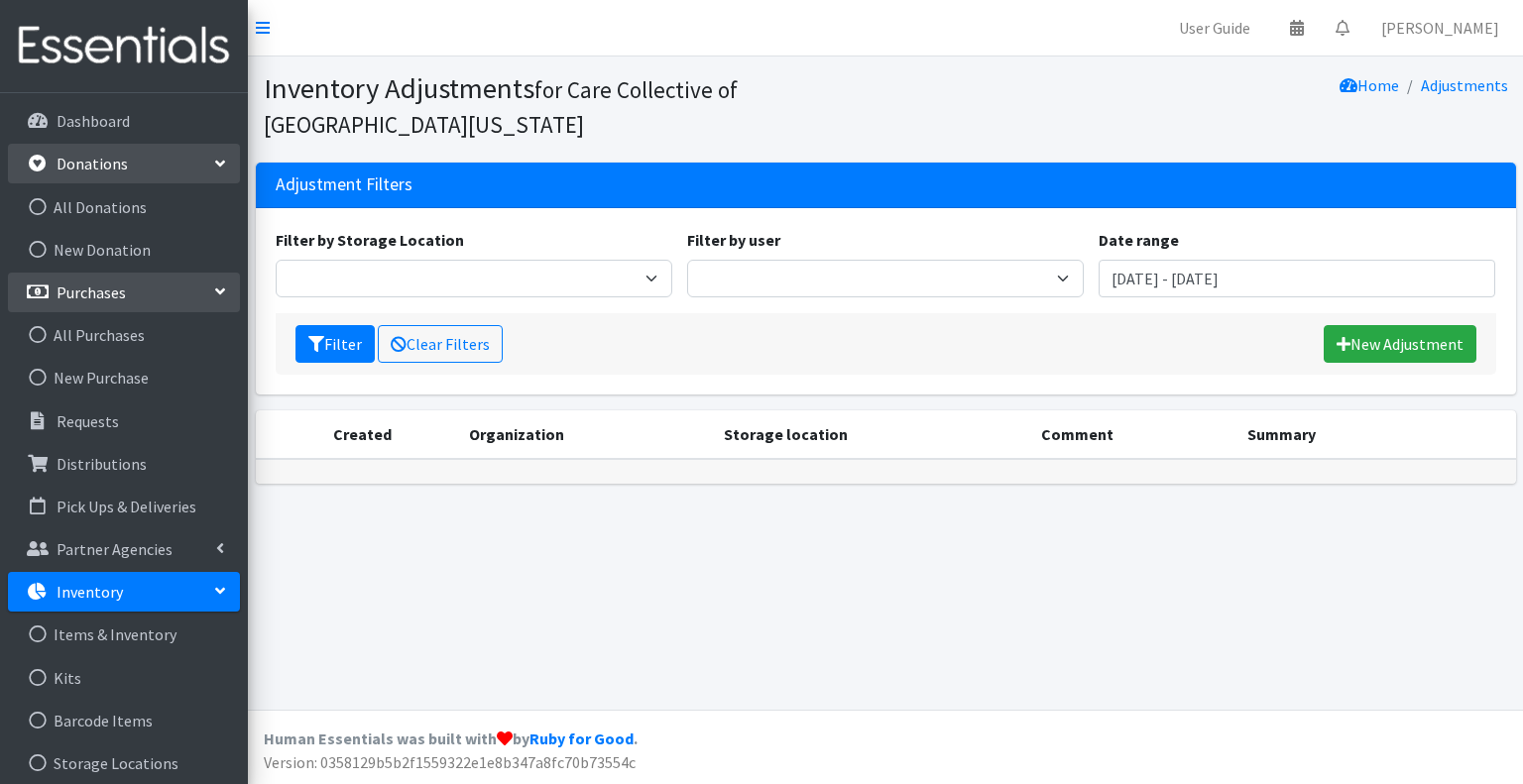 click on "Purchases" at bounding box center [124, 292] 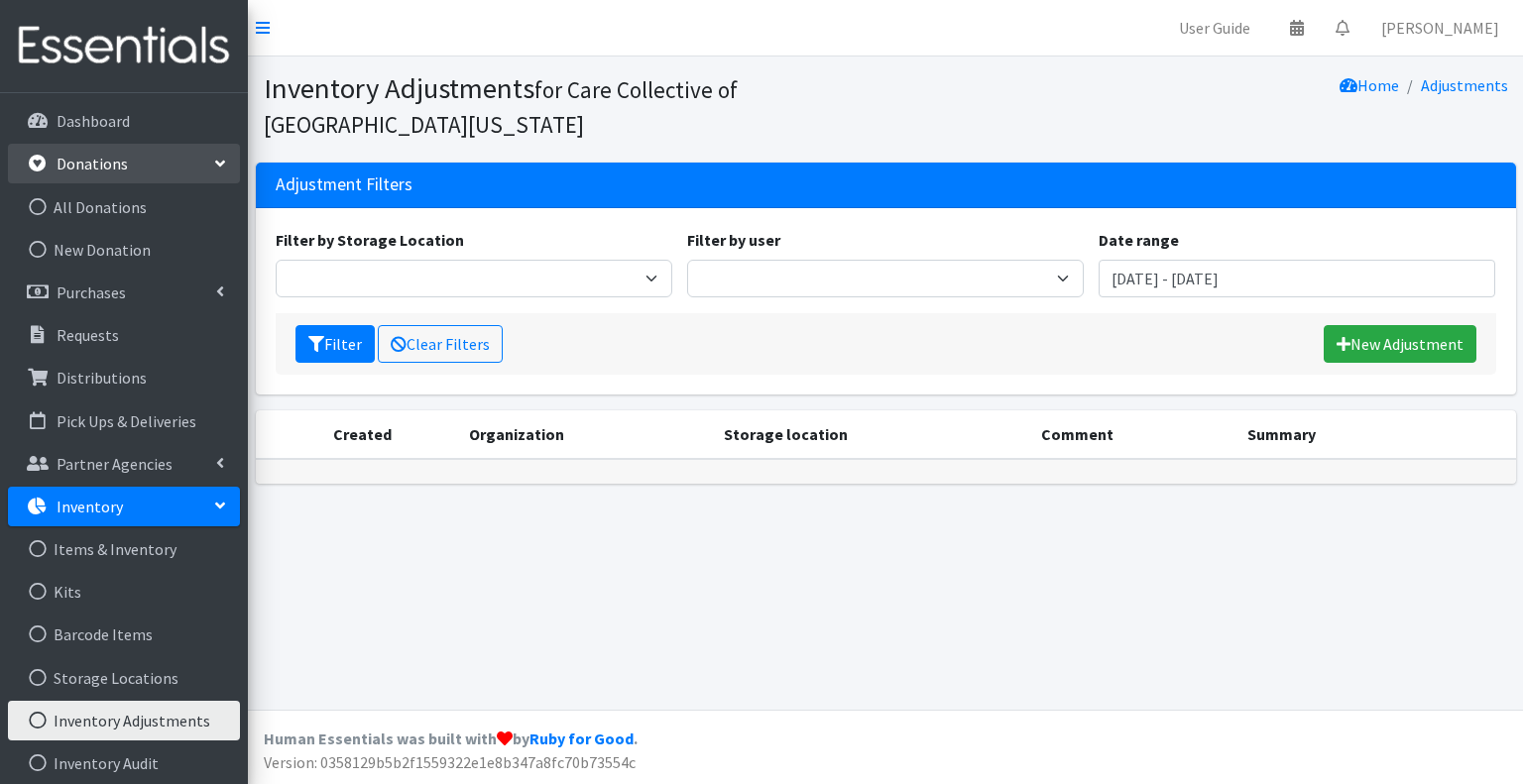 click on "Donations" at bounding box center (124, 164) 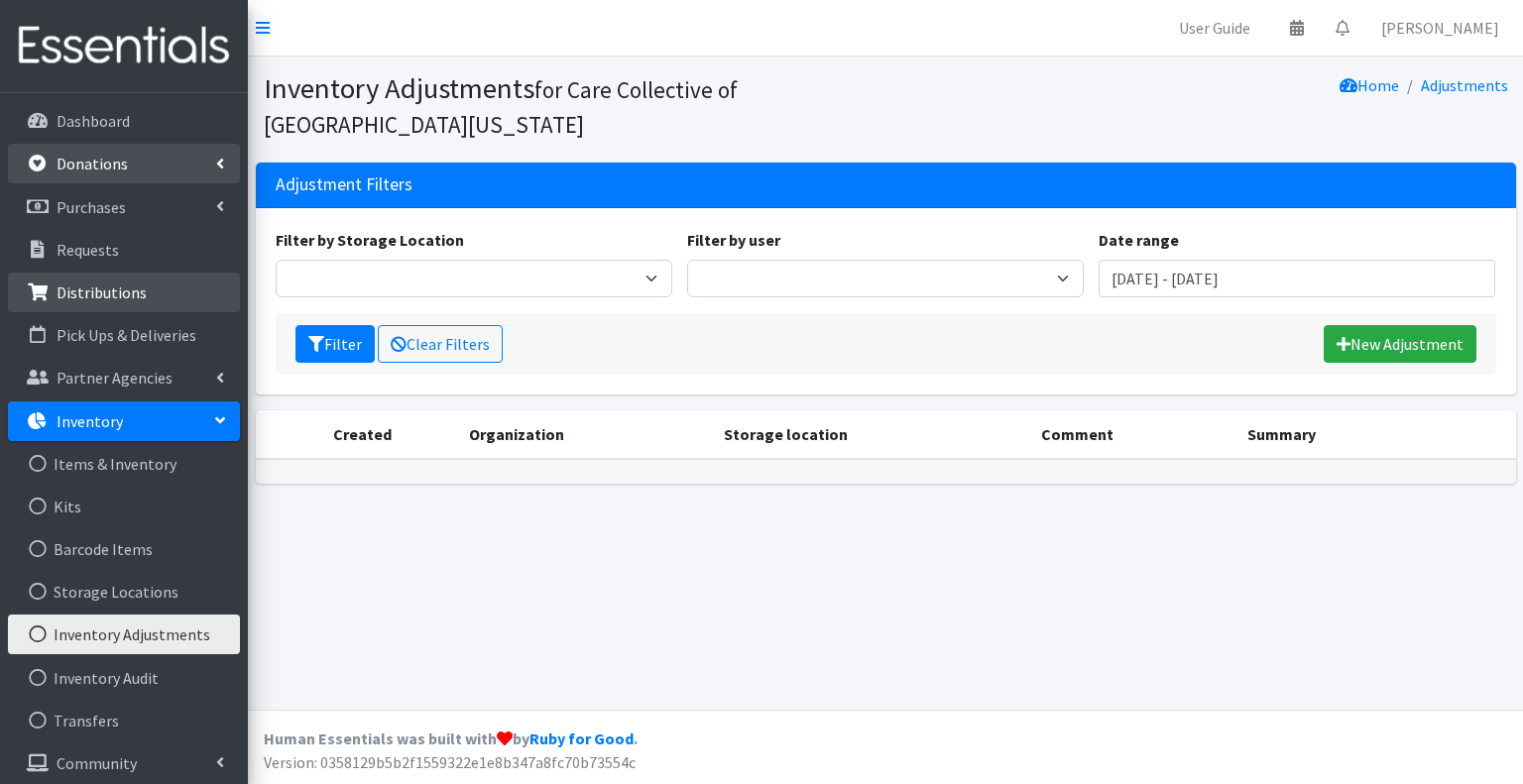 scroll, scrollTop: 51, scrollLeft: 0, axis: vertical 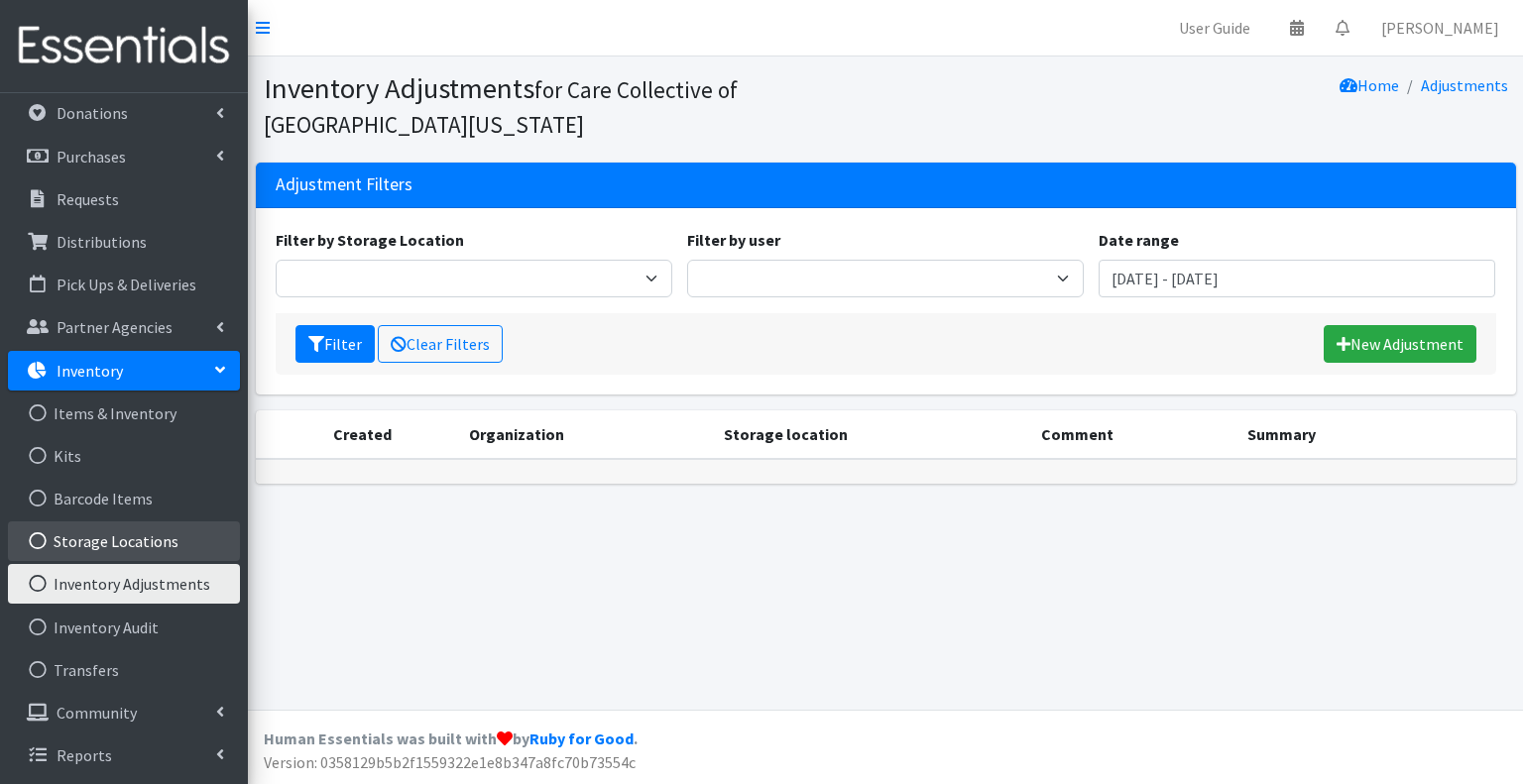 click on "Storage Locations" at bounding box center (124, 541) 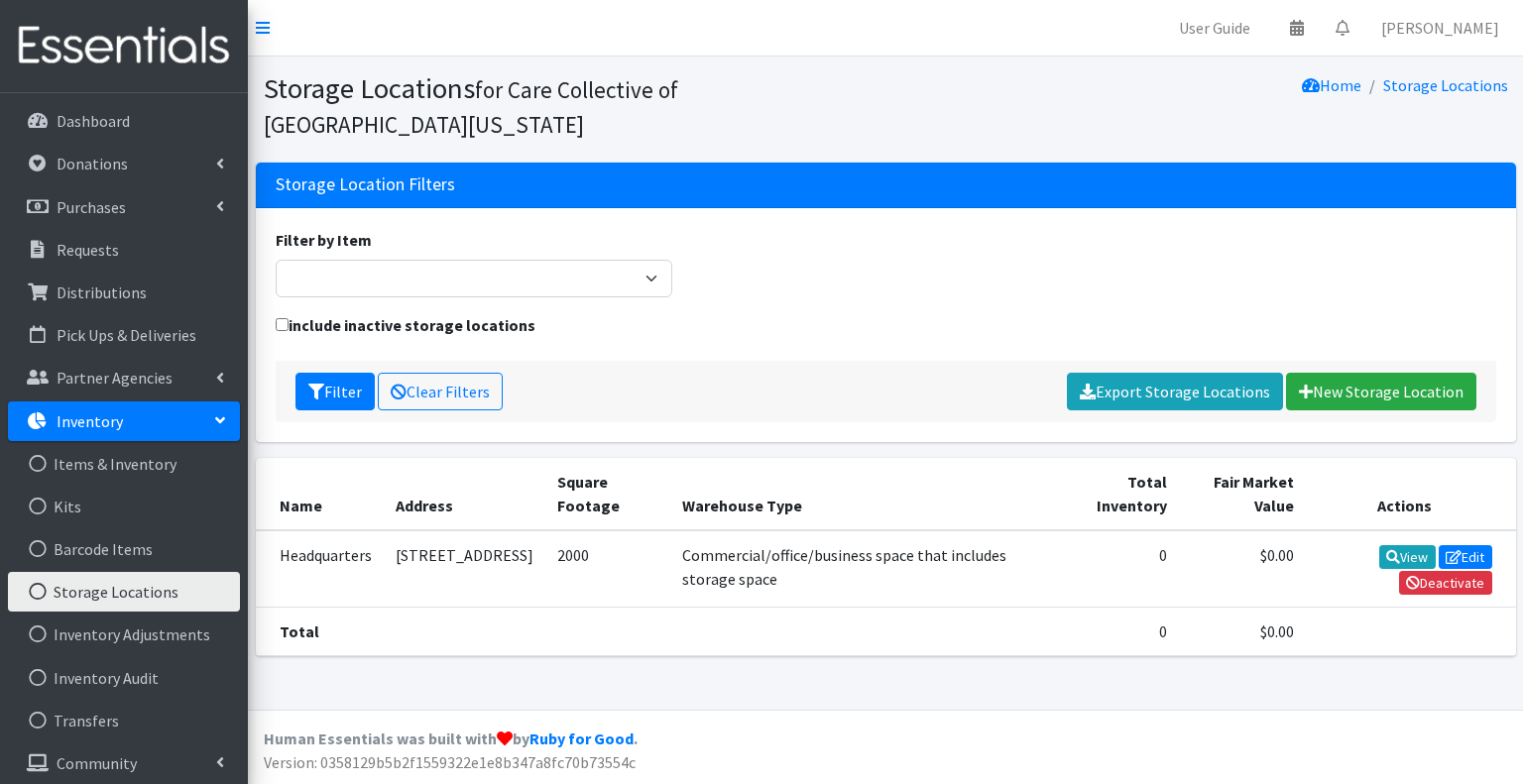 scroll, scrollTop: 0, scrollLeft: 0, axis: both 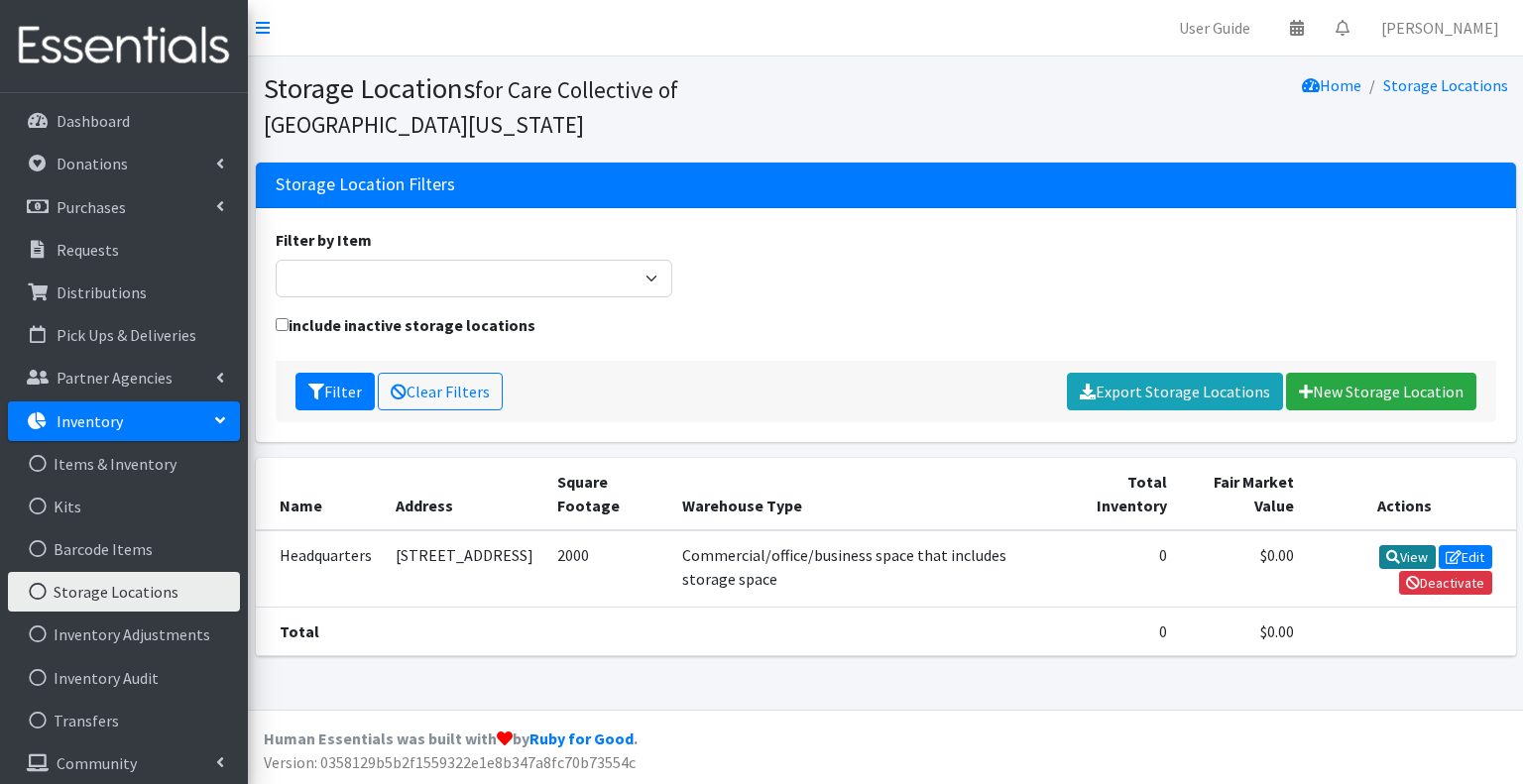 click on "View" at bounding box center (1407, 557) 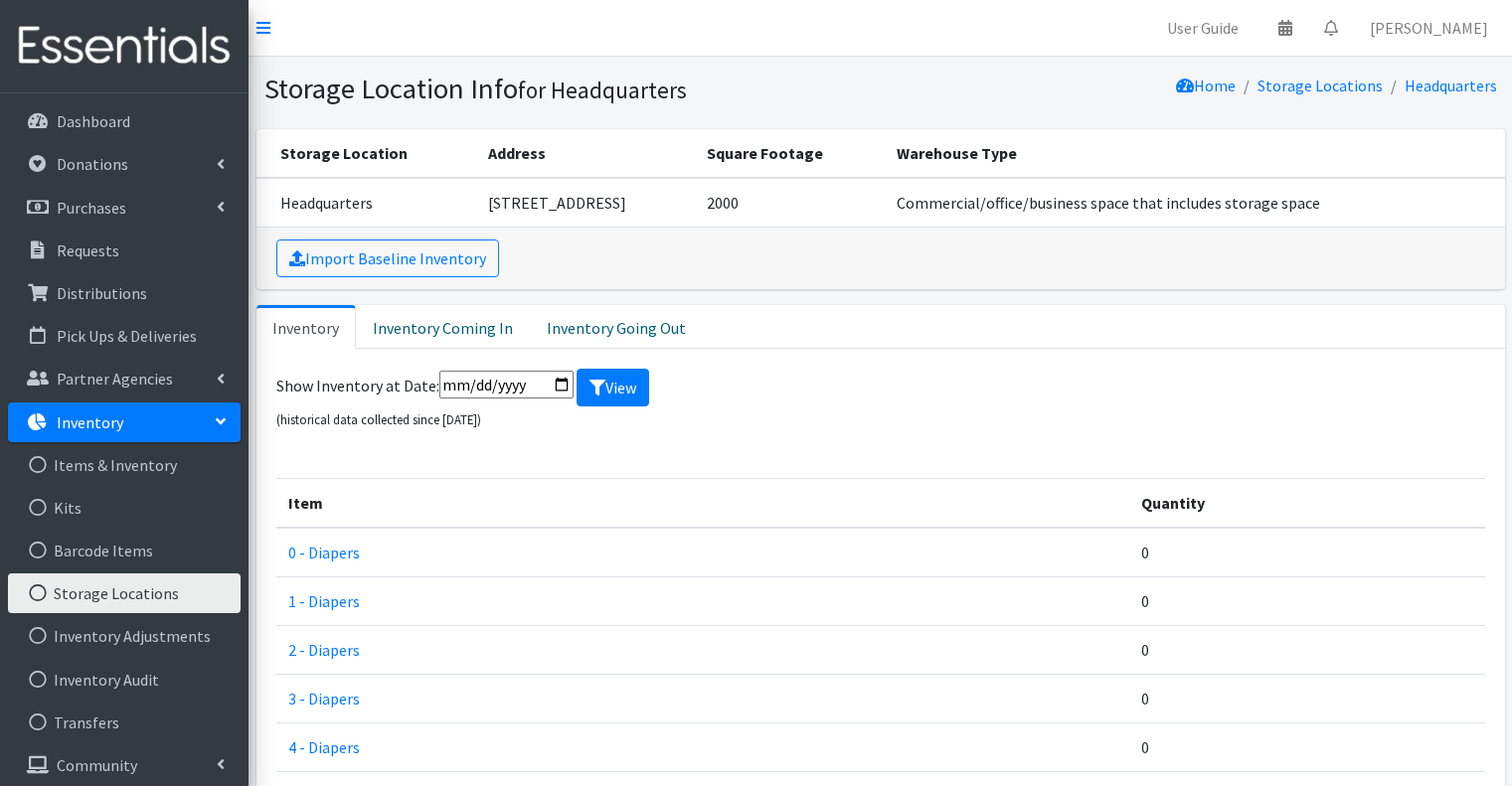scroll, scrollTop: 0, scrollLeft: 0, axis: both 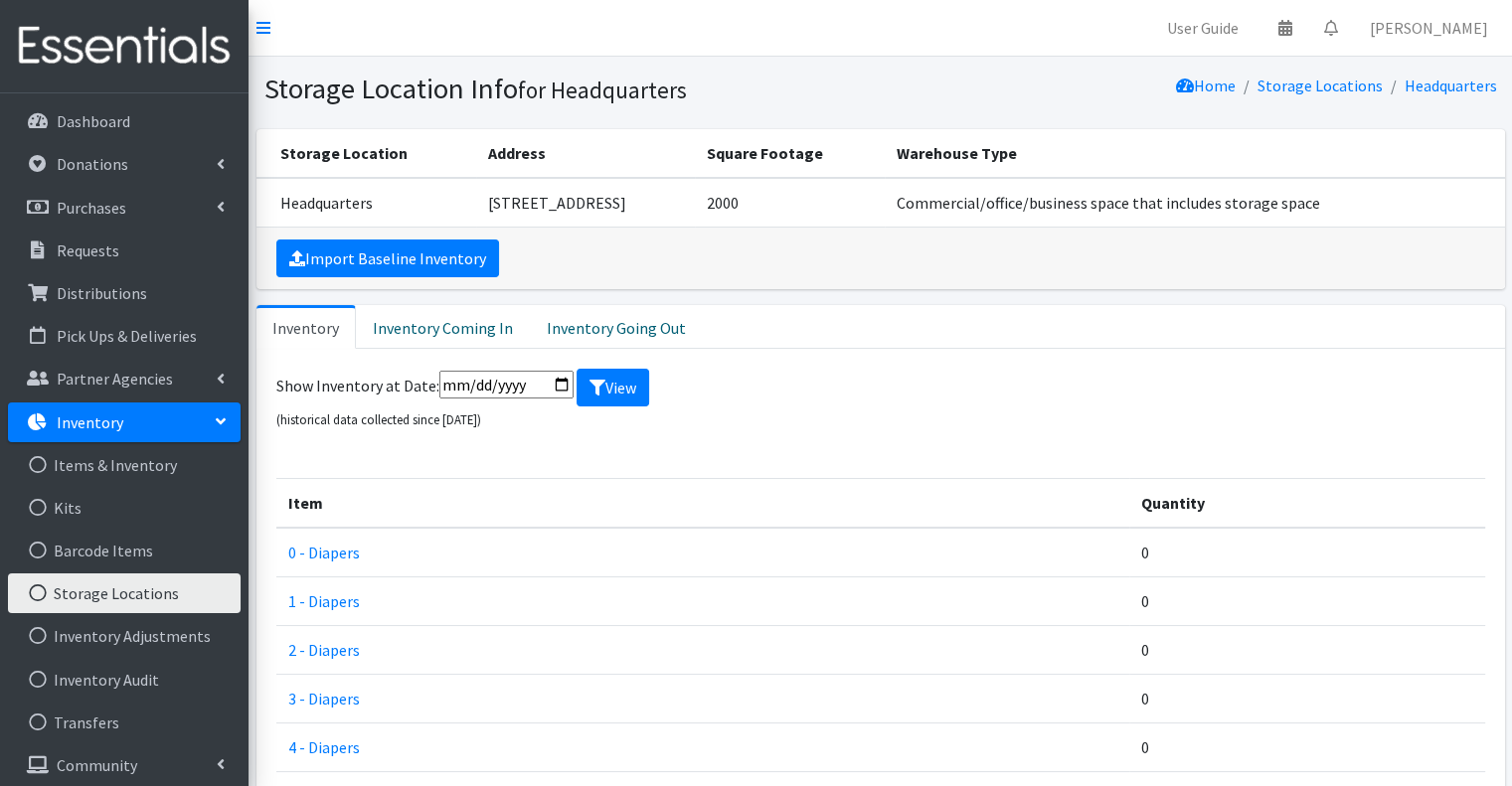 click on "Import Baseline Inventory" at bounding box center (388, 258) 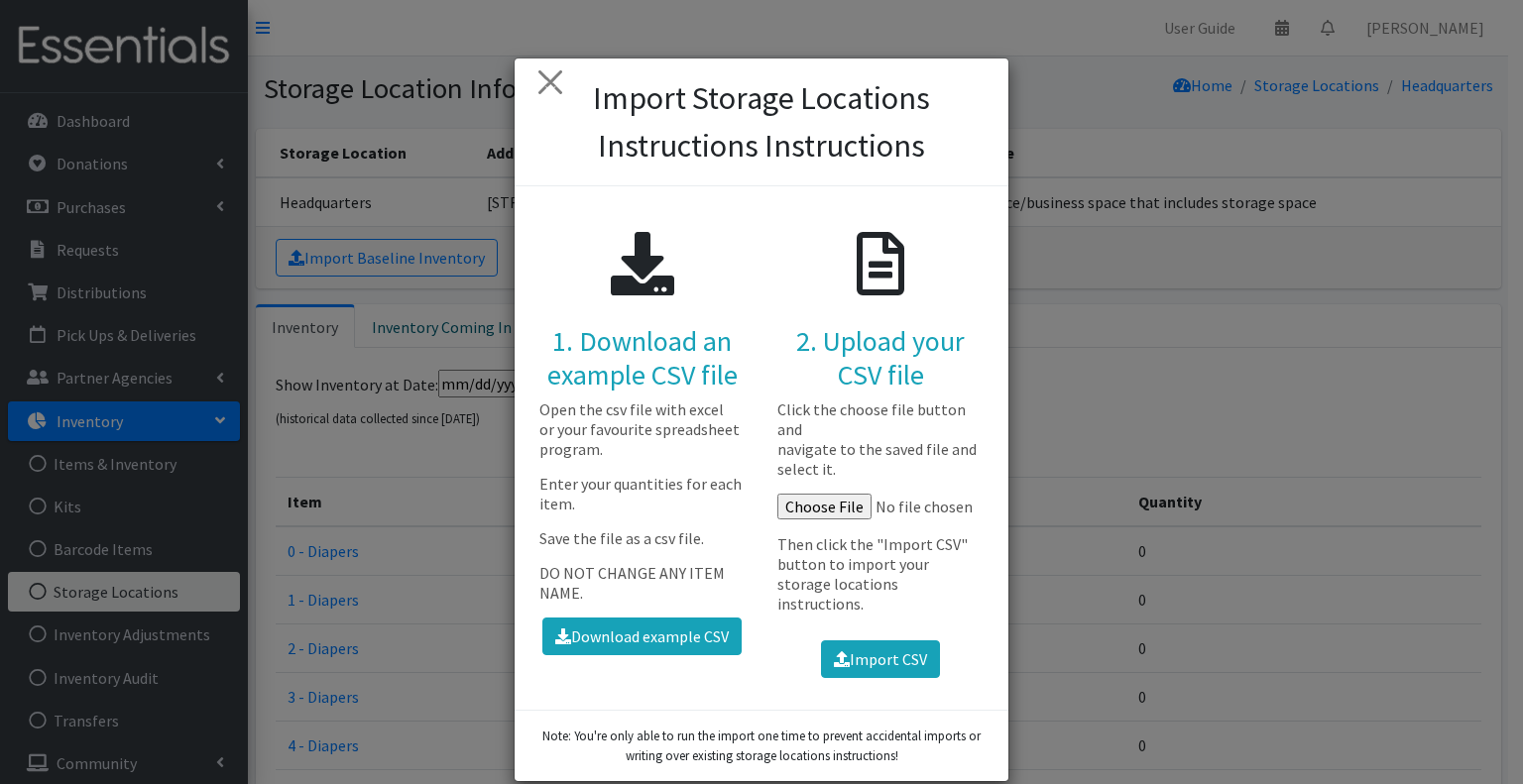 click on "×
Import Storage Locations Instructions Instructions
1. Download an example CSV file
Open the csv file with excel  or your favourite spreadsheet program.
Enter your quantities for each item.
Save the file as a csv file.
DO NOT CHANGE ANY ITEM NAME.
Download example CSV
2. Upload your CSV file
Click the choose file button and  navigate to the saved file and select it.
Then click the "Import CSV" button to import your storage locations instructions.
Import CSV" at bounding box center (762, 392) 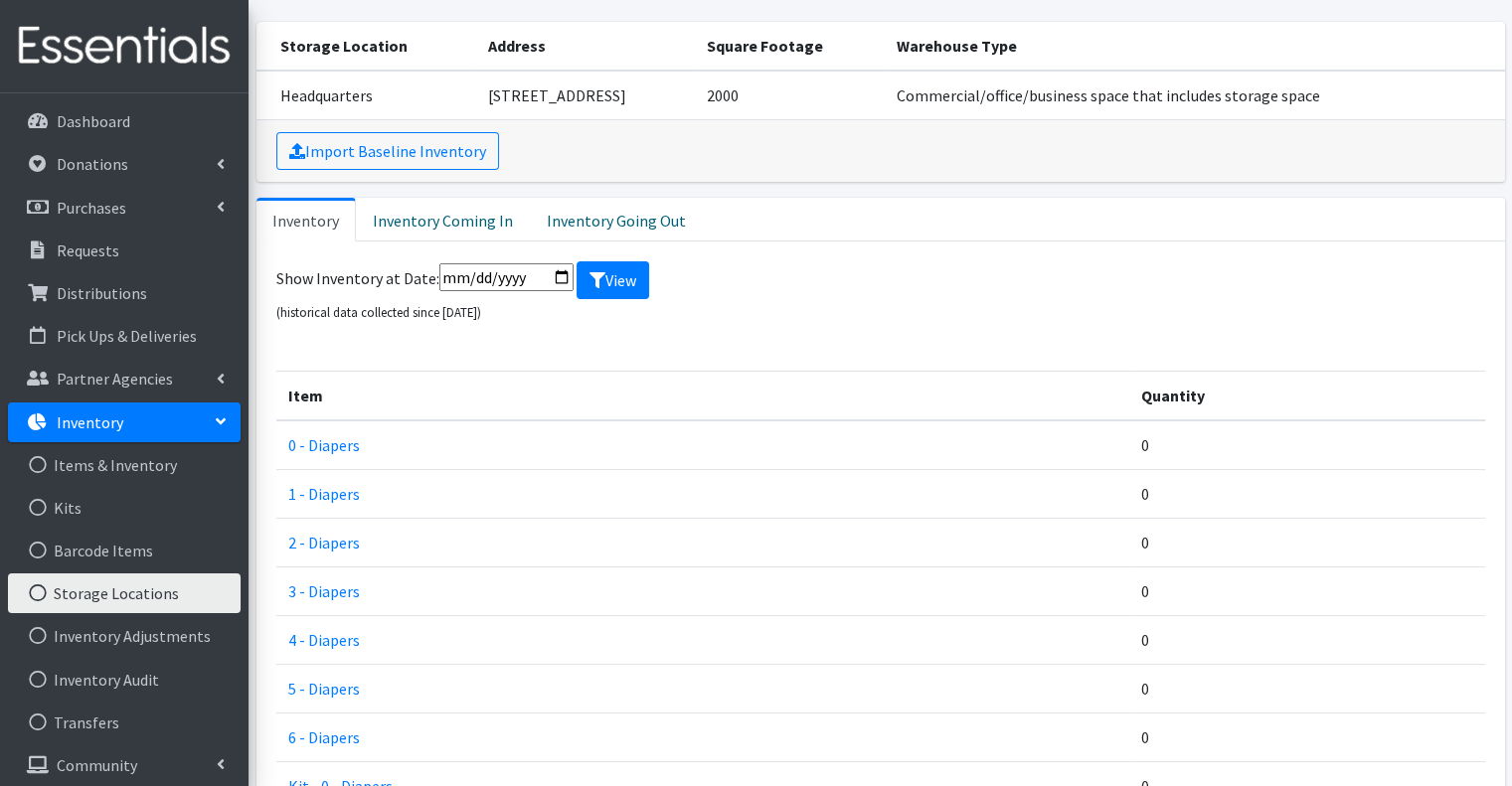 scroll, scrollTop: 0, scrollLeft: 0, axis: both 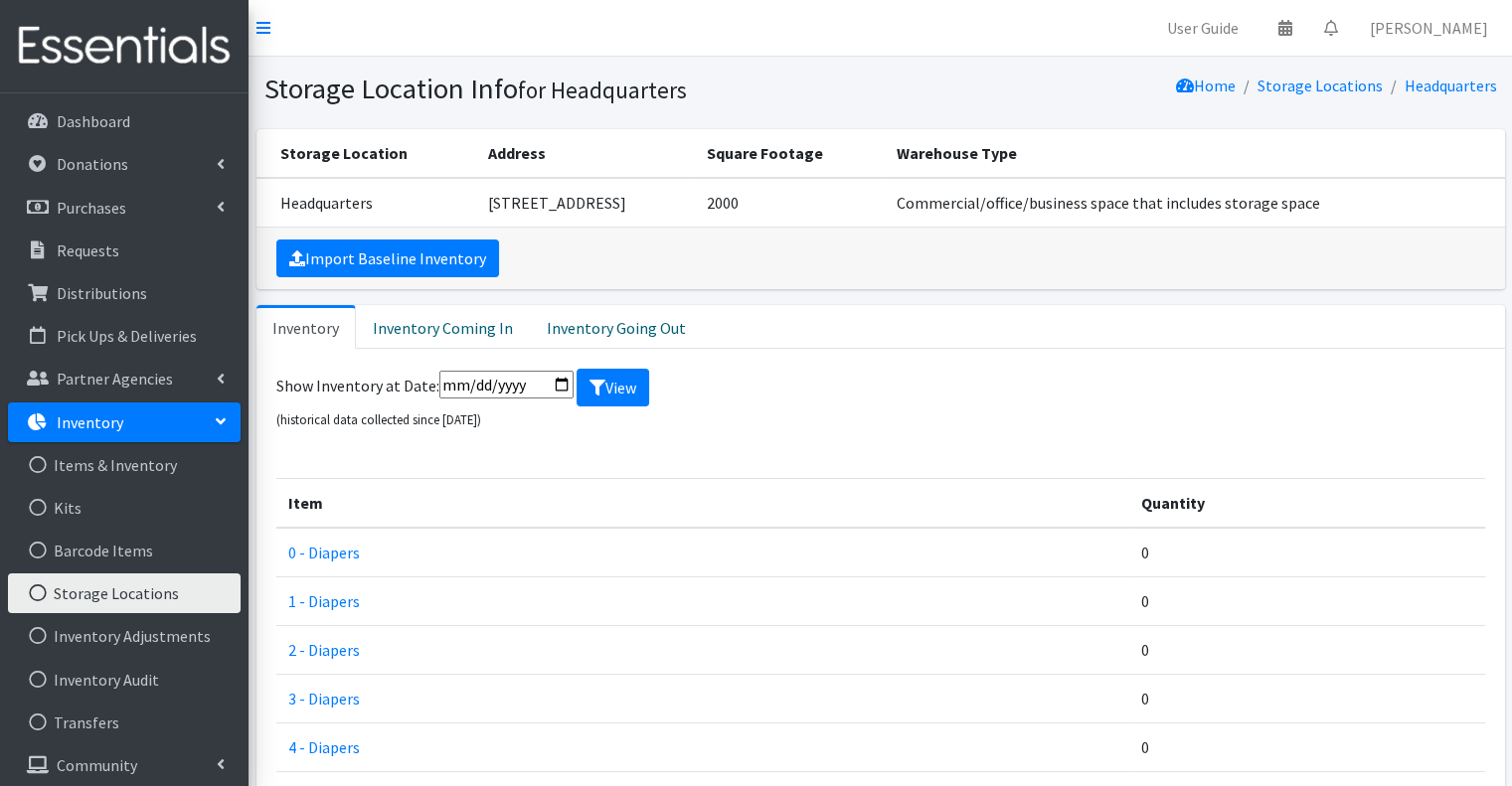 click on "Import Baseline Inventory" at bounding box center [388, 258] 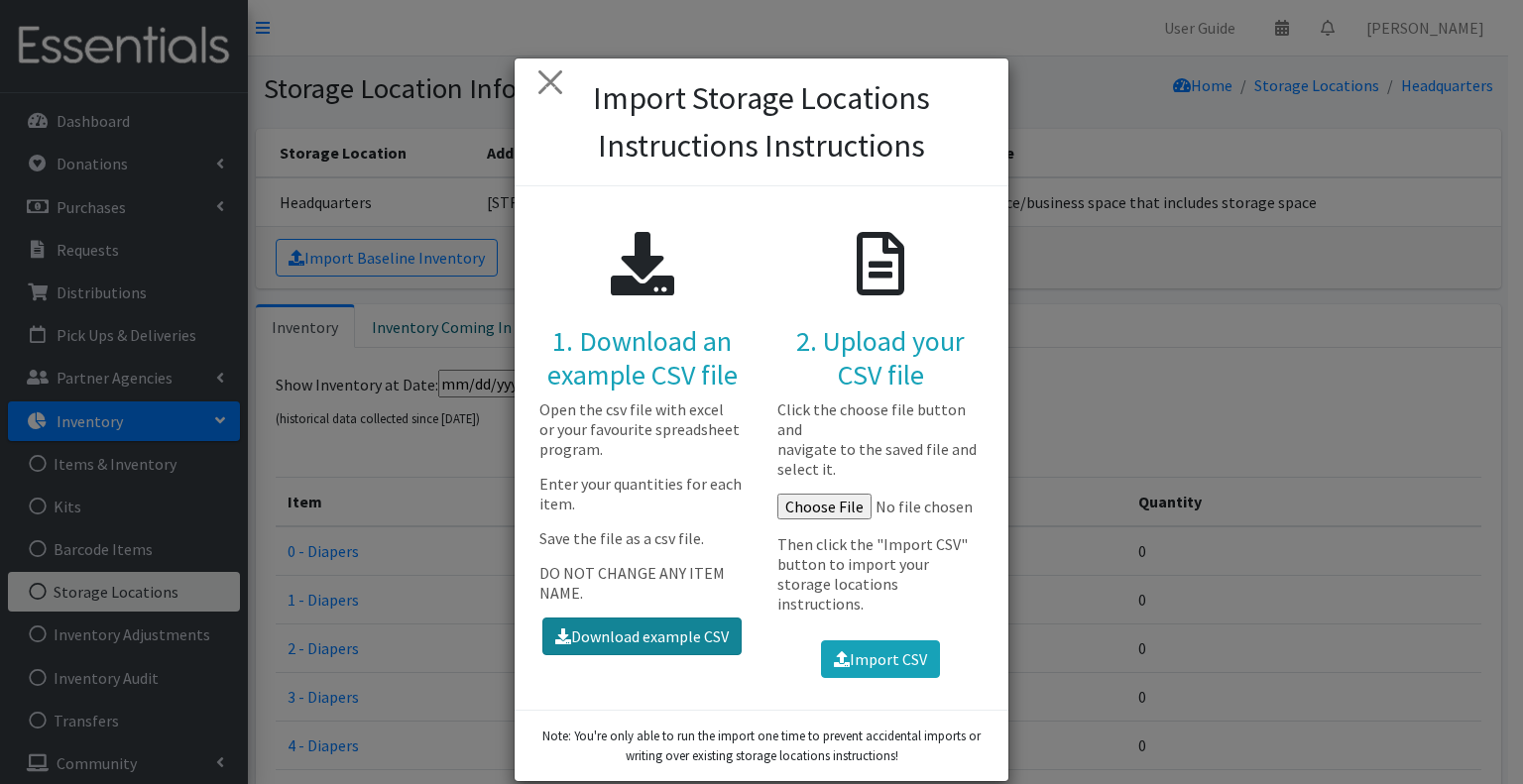 click on "Download example CSV" at bounding box center (642, 636) 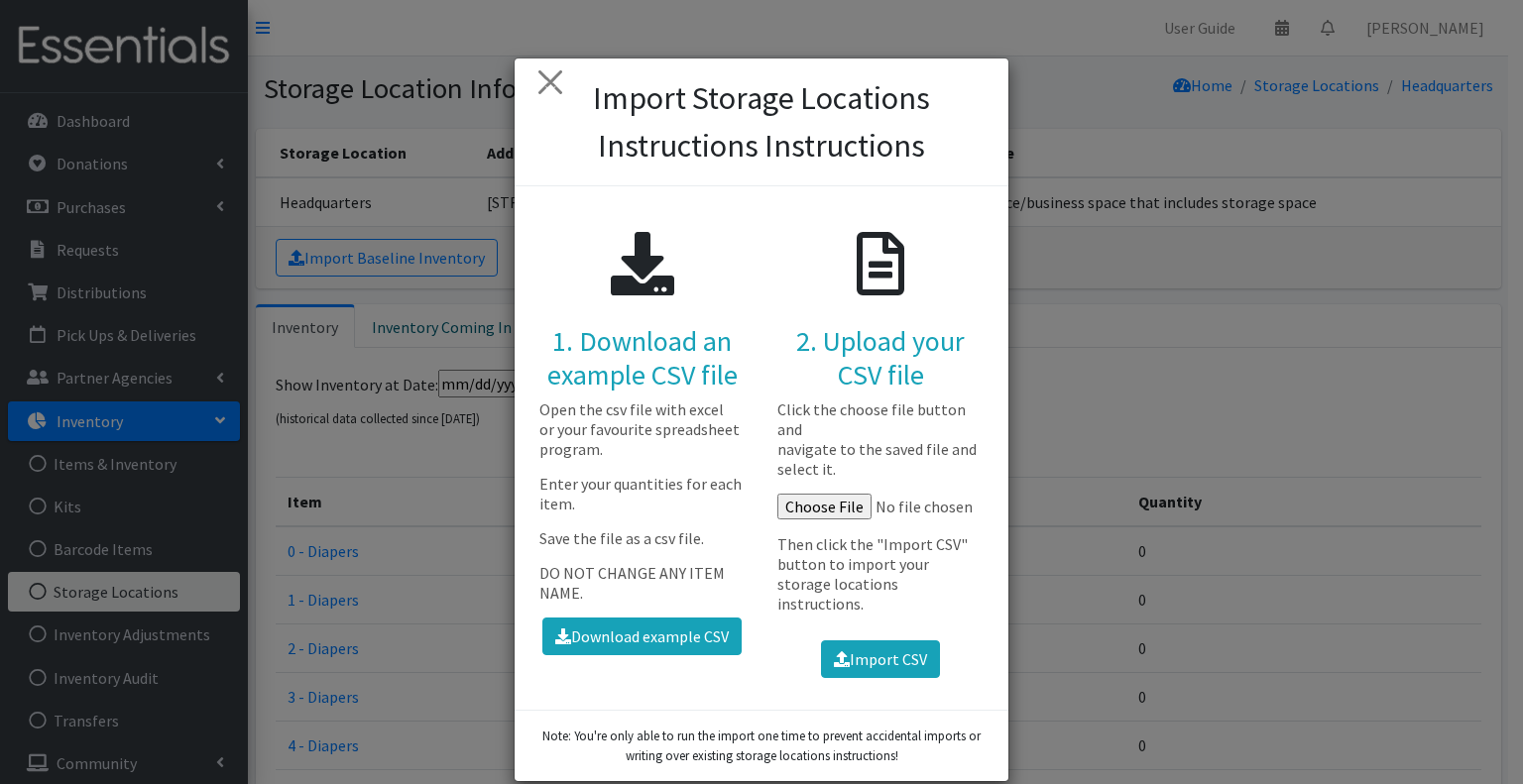 click on "×
Import Storage Locations Instructions Instructions
1. Download an example CSV file
Open the csv file with excel  or your favourite spreadsheet program.
Enter your quantities for each item.
Save the file as a csv file.
DO NOT CHANGE ANY ITEM NAME.
Download example CSV
2. Upload your CSV file
Click the choose file button and  navigate to the saved file and select it.
Then click the "Import CSV" button to import your storage locations instructions.
Import CSV" at bounding box center [762, 392] 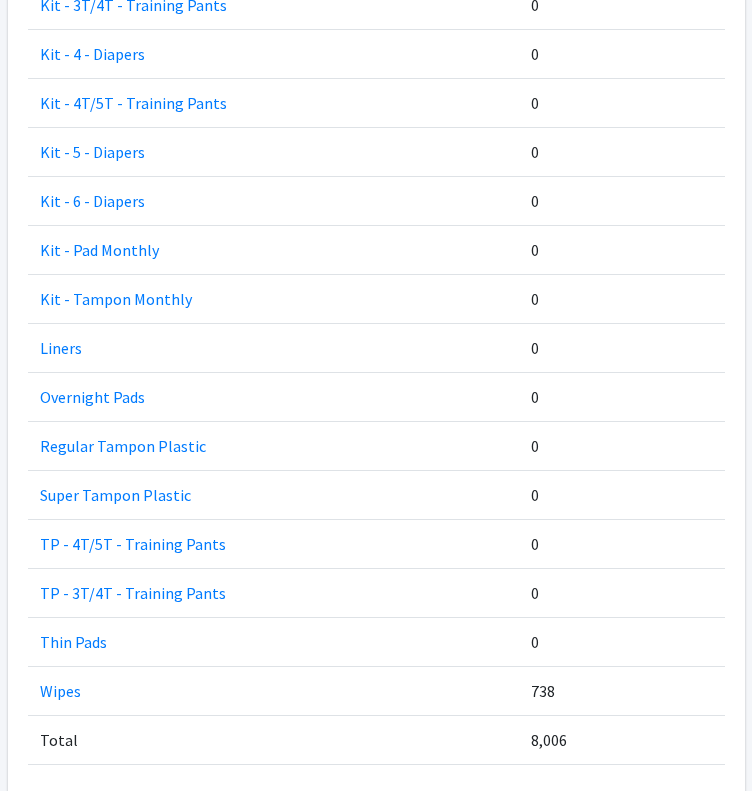 scroll, scrollTop: 1100, scrollLeft: 0, axis: vertical 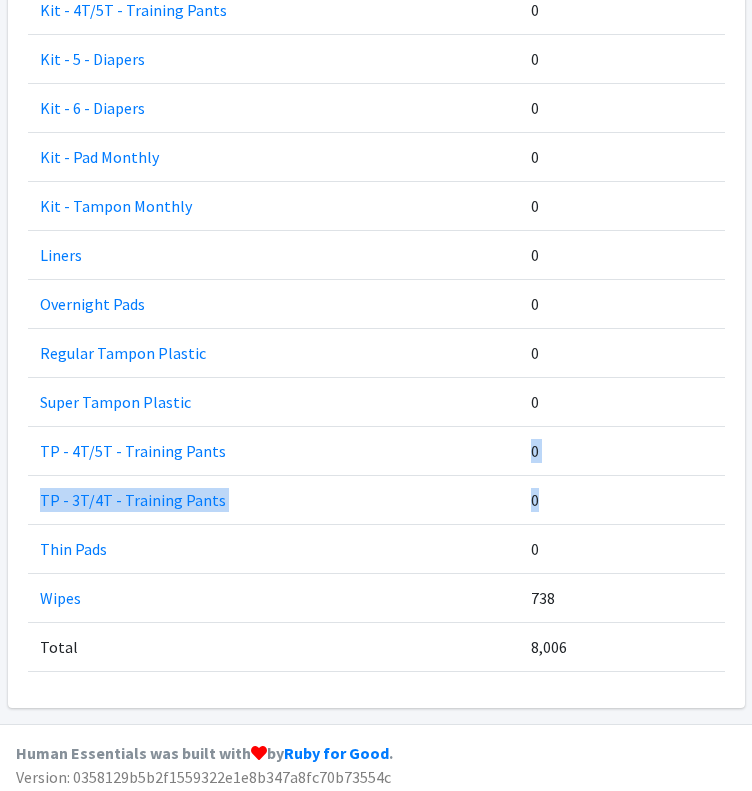 drag, startPoint x: 519, startPoint y: 443, endPoint x: 571, endPoint y: 503, distance: 79.397736 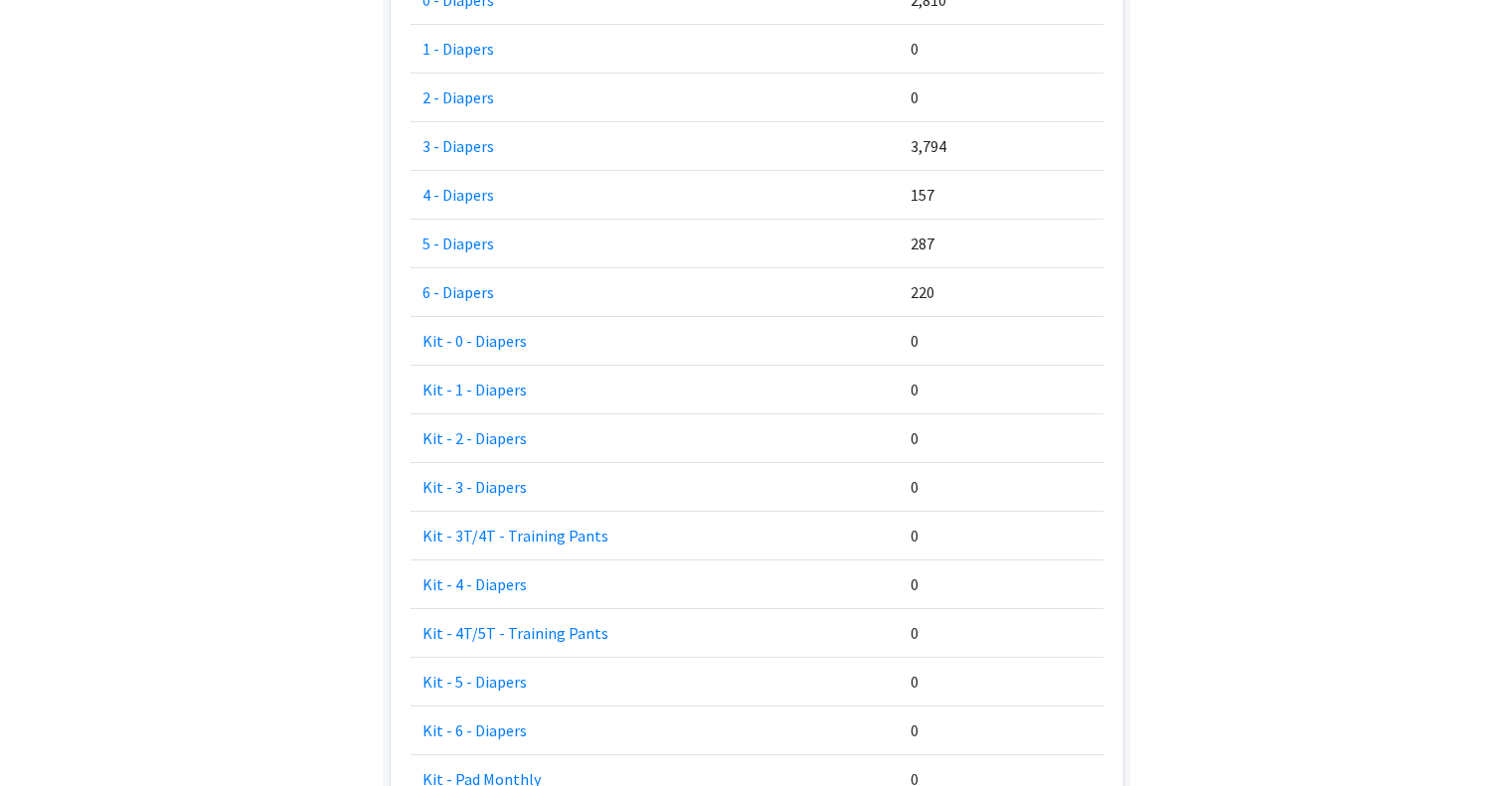 scroll, scrollTop: 0, scrollLeft: 0, axis: both 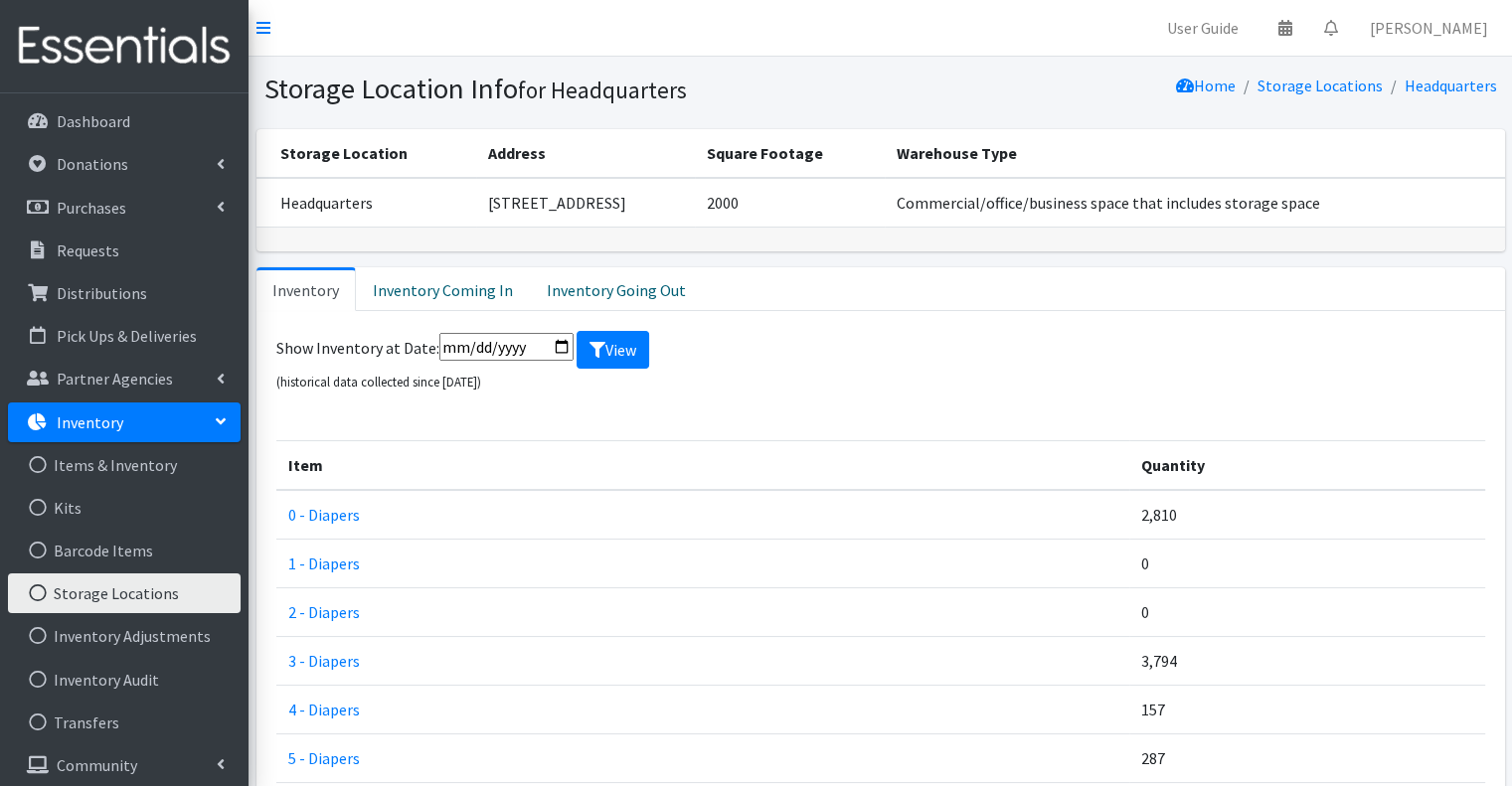 click on "Show Inventory at Date:
View
(historical data collected since Aug 2, 2021)" at bounding box center (881, 362) 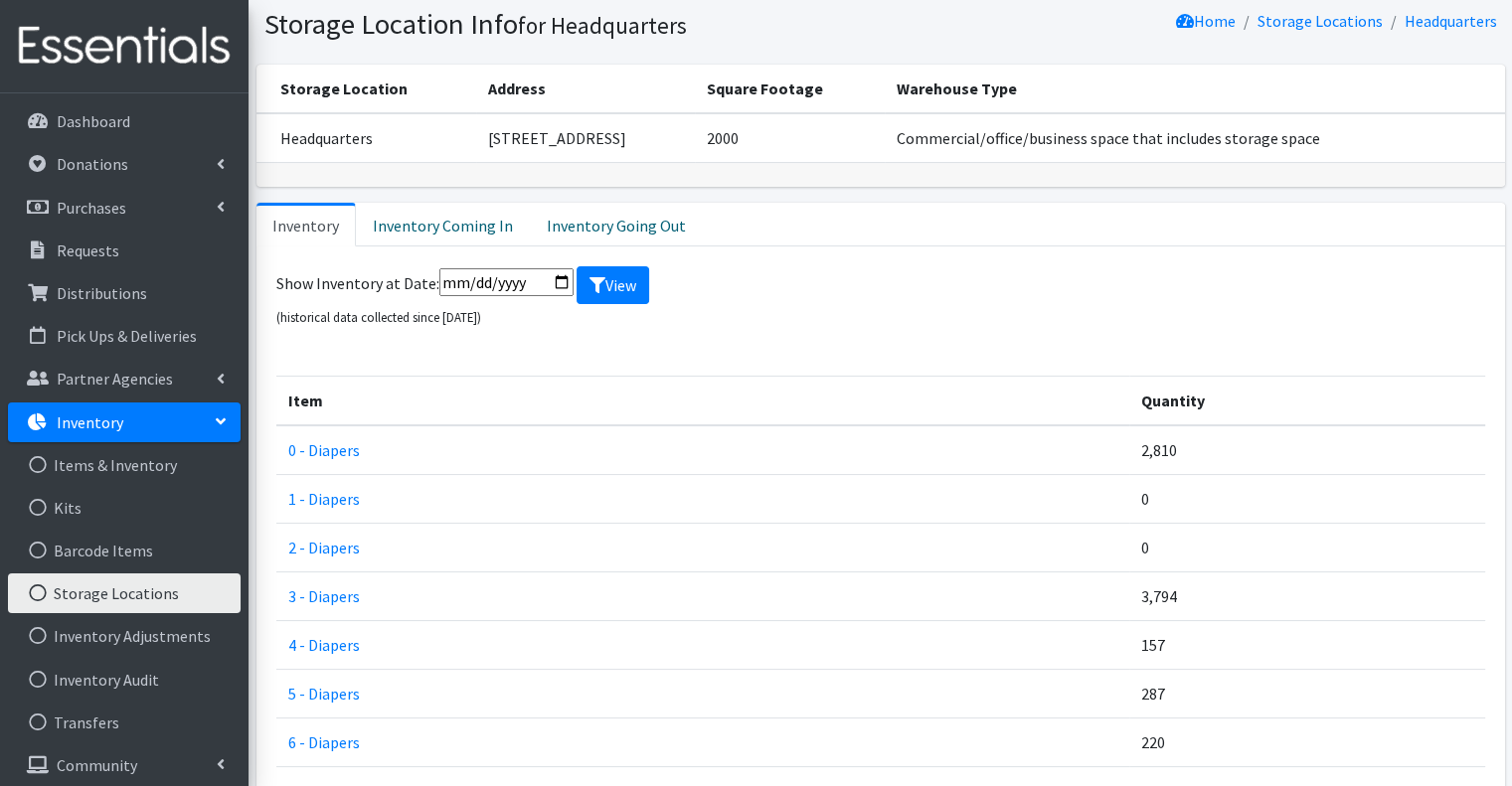 scroll, scrollTop: 199, scrollLeft: 0, axis: vertical 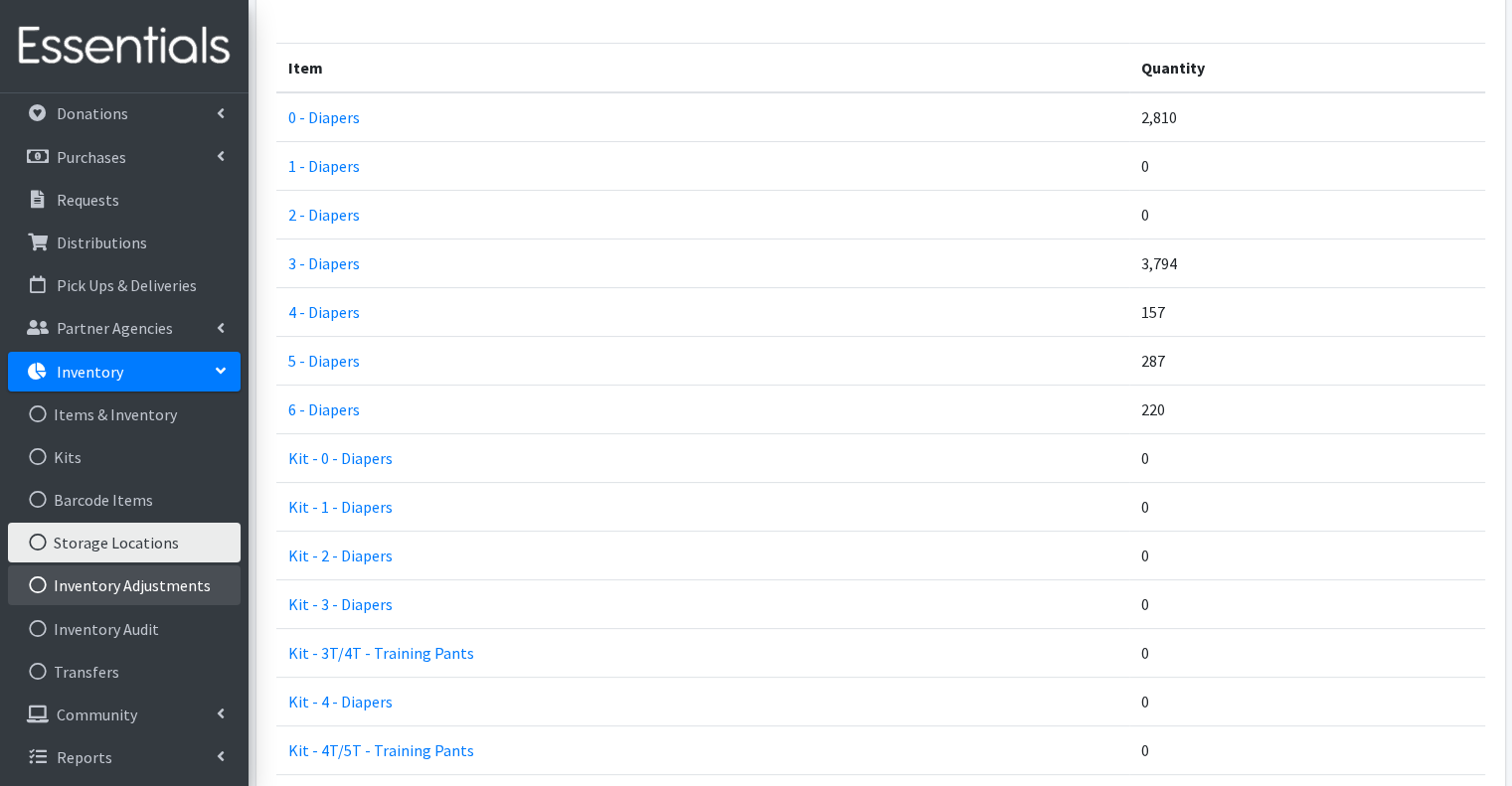 click on "Inventory Adjustments" at bounding box center [124, 585] 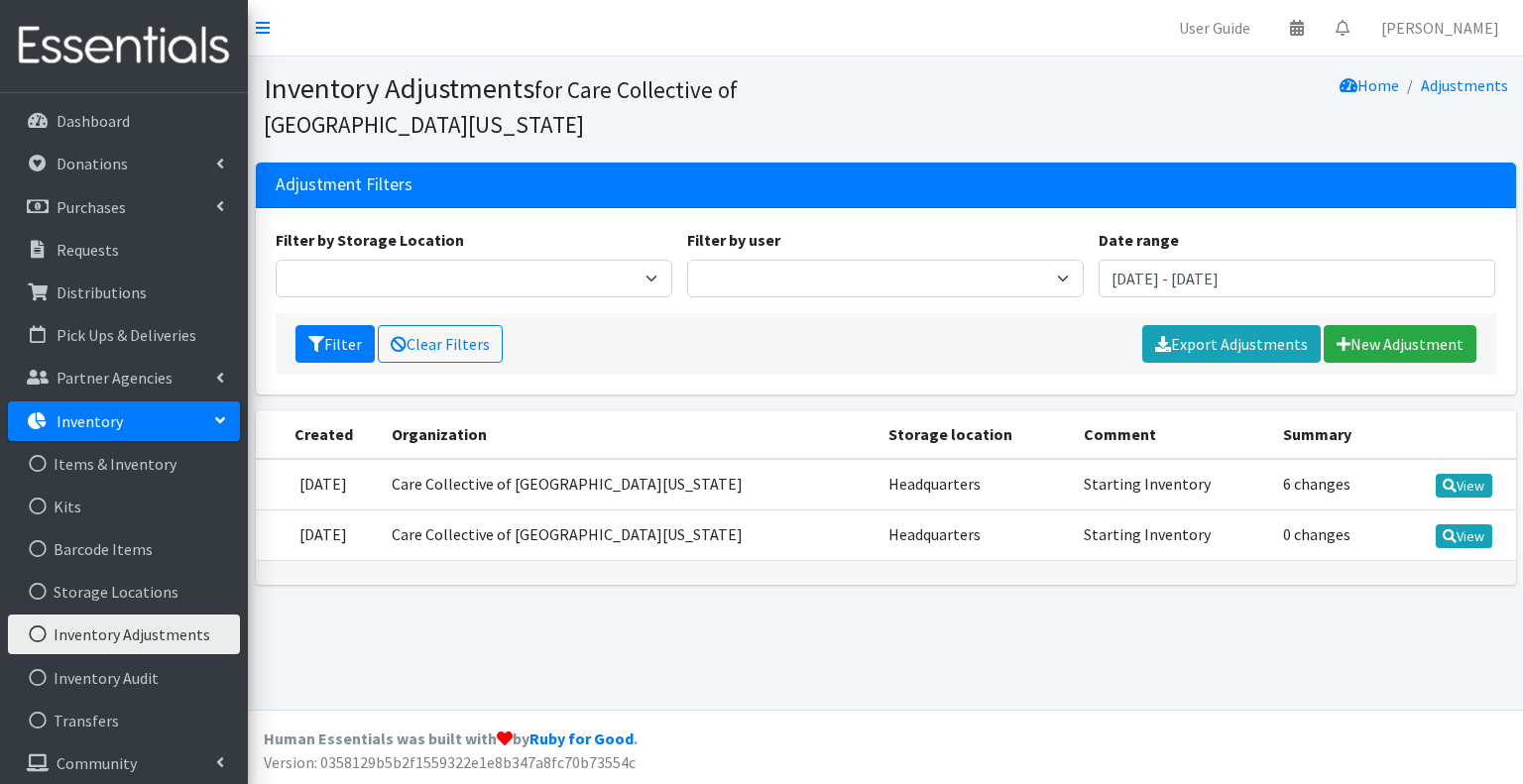 scroll, scrollTop: 0, scrollLeft: 0, axis: both 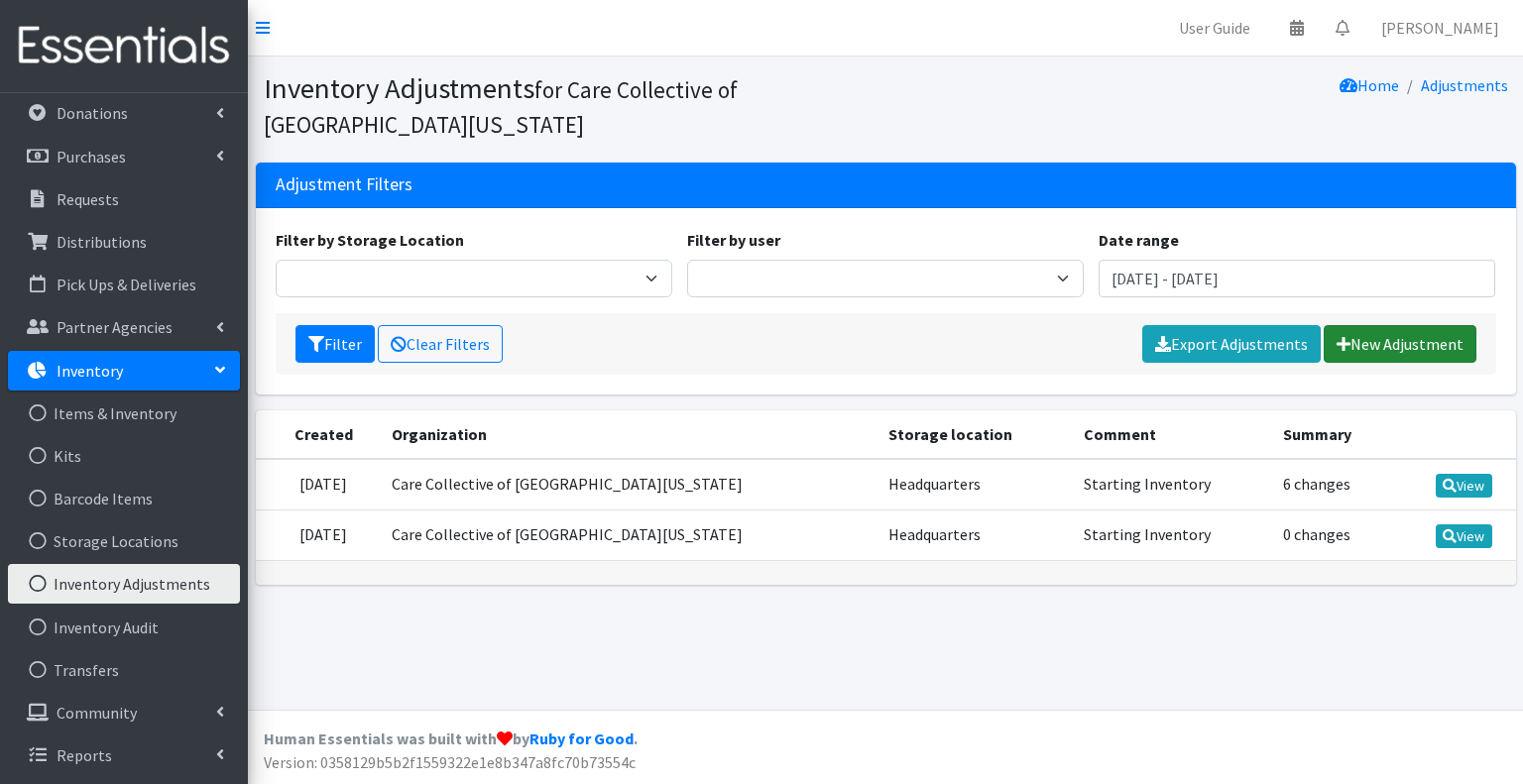 click on "New Adjustment" at bounding box center [1400, 344] 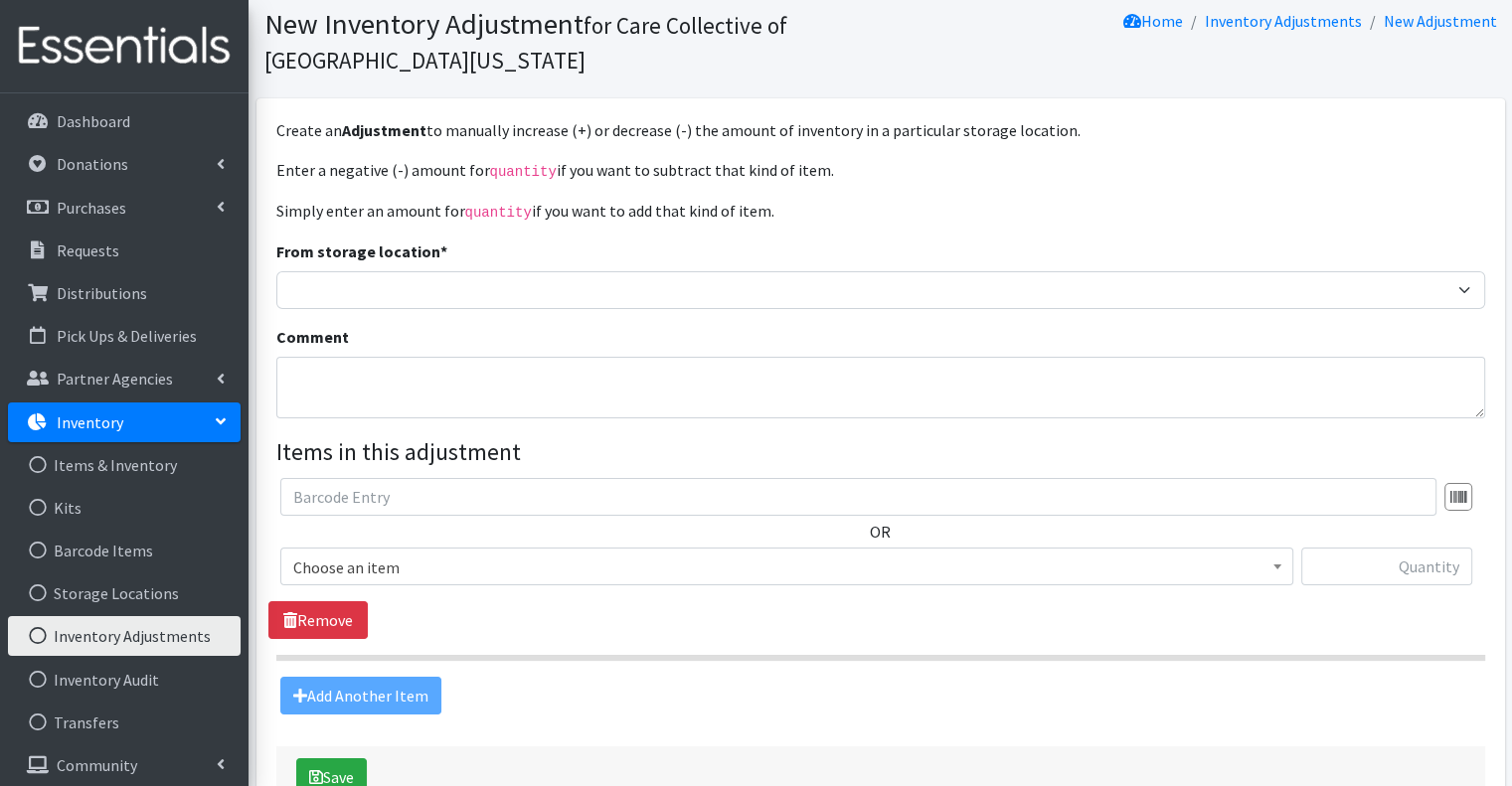 scroll, scrollTop: 99, scrollLeft: 0, axis: vertical 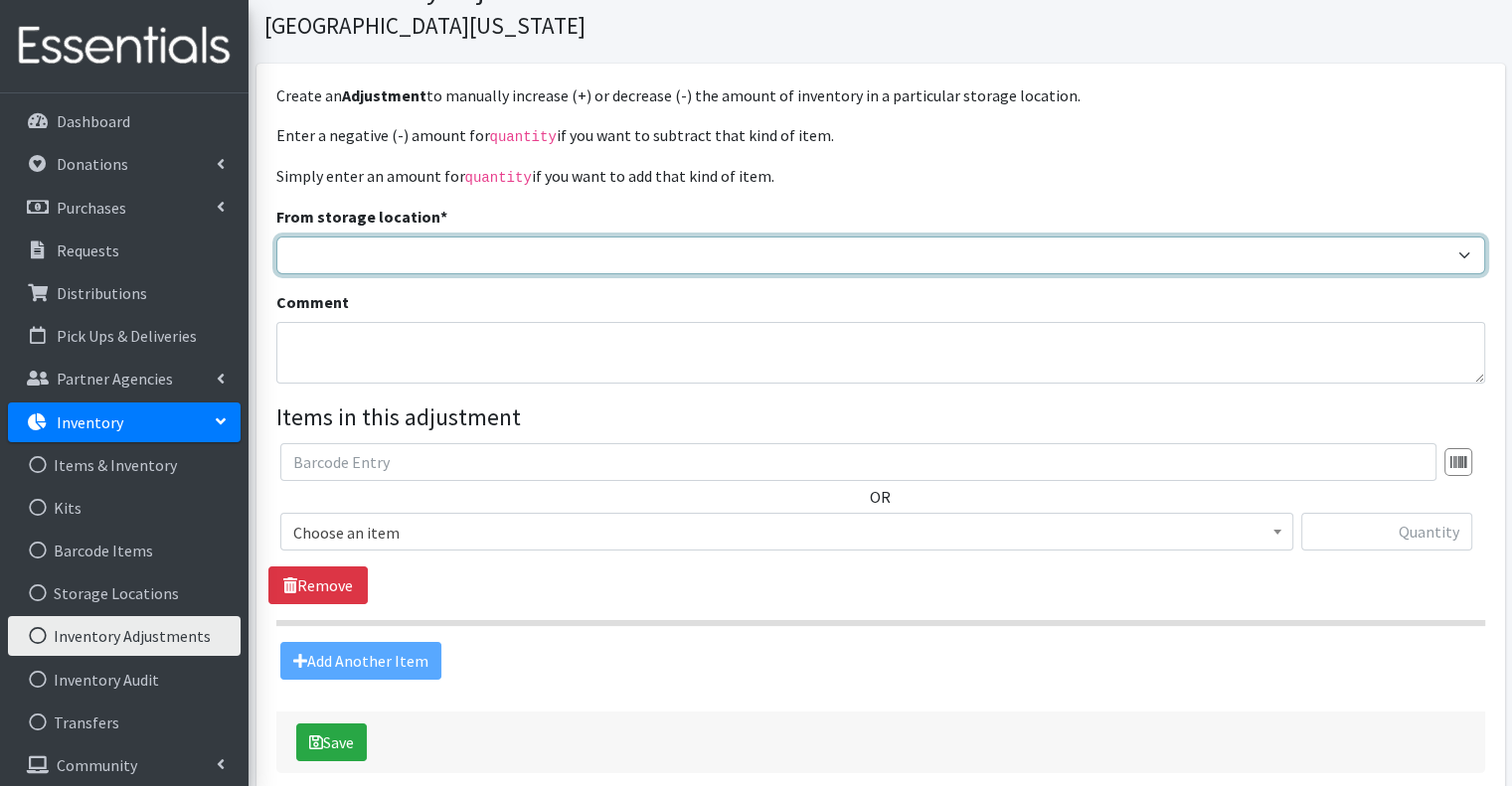 click on "Headquarters" at bounding box center [881, 255] 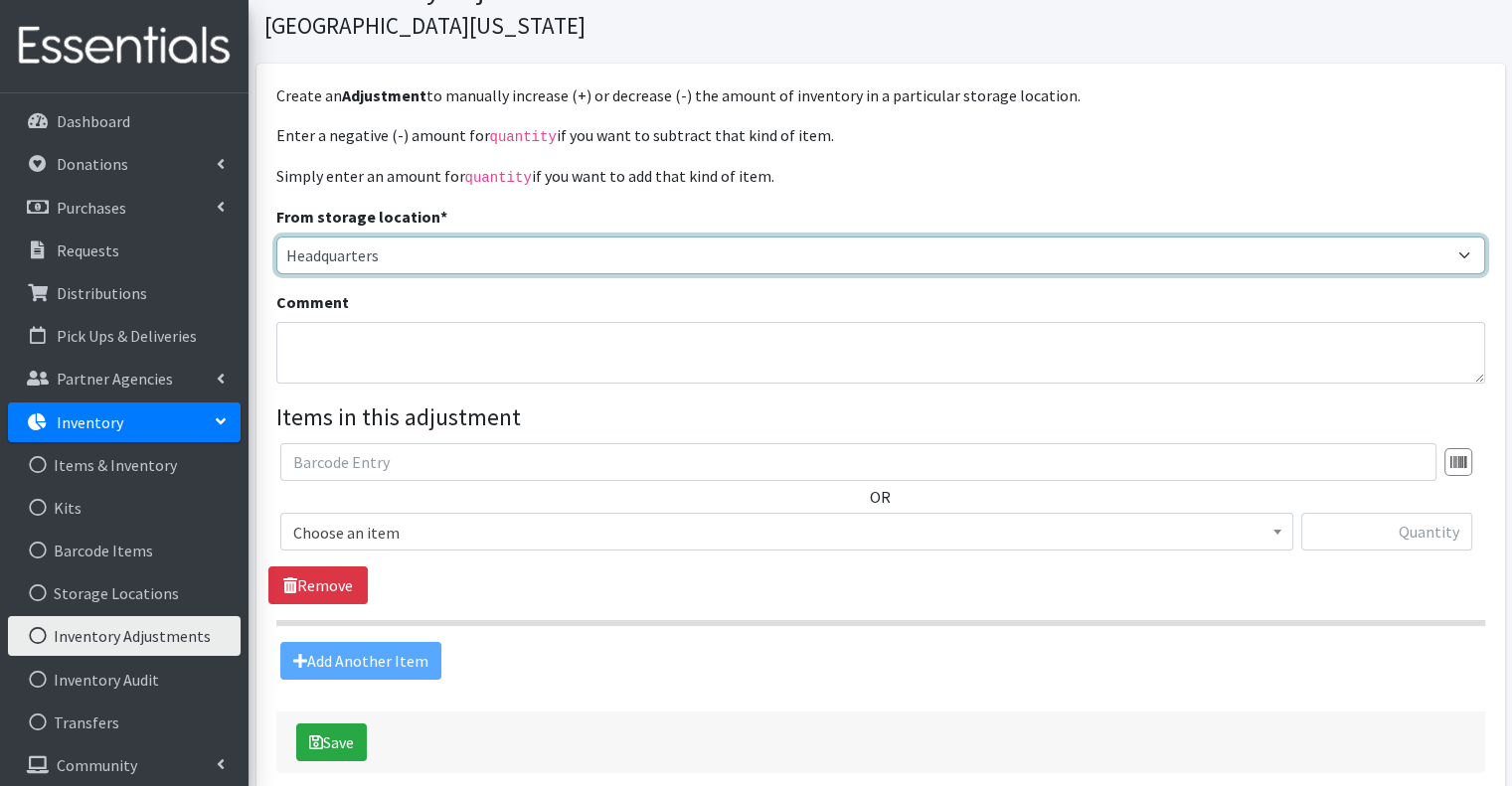 click on "Headquarters" at bounding box center (881, 255) 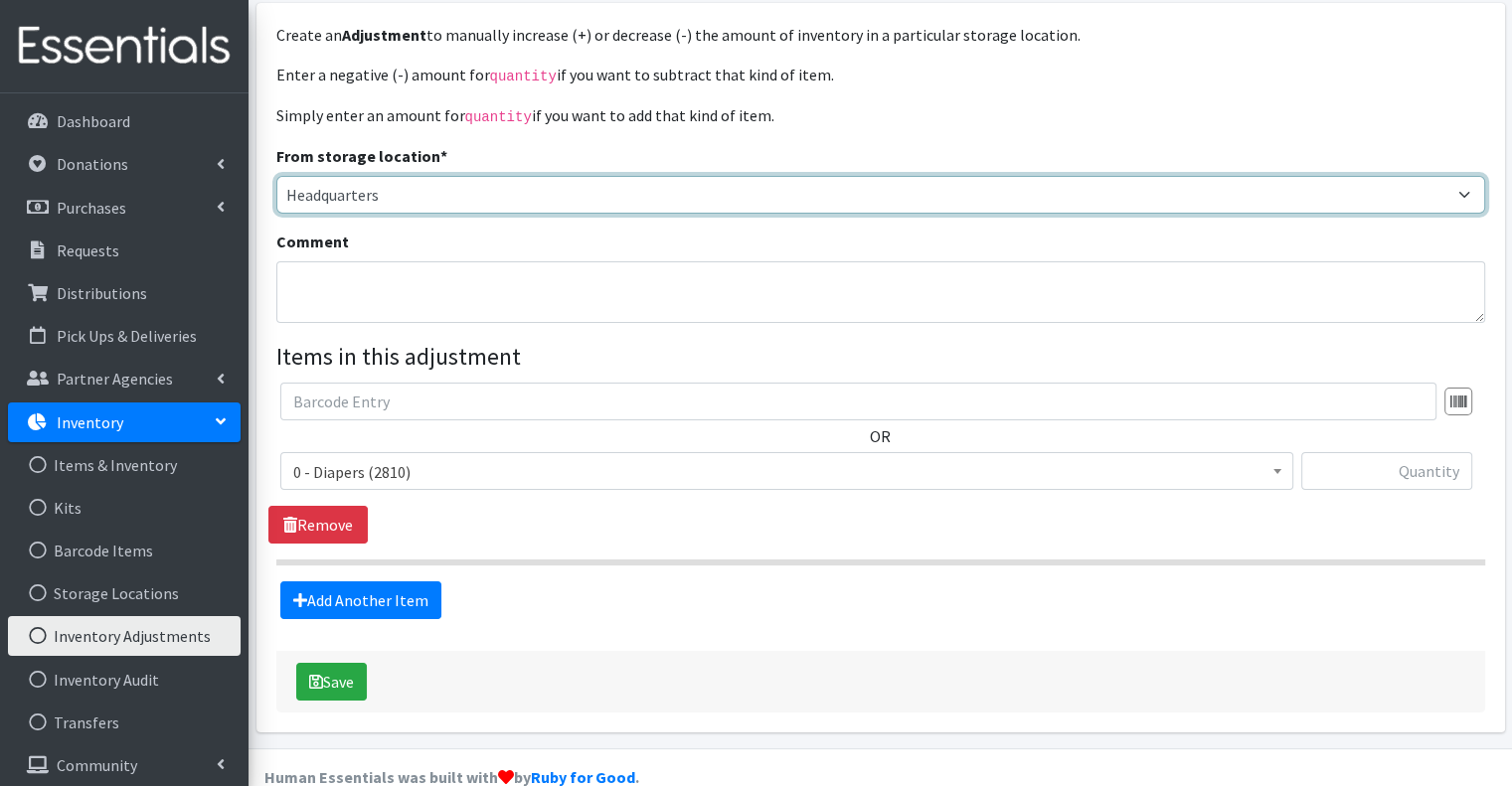 scroll, scrollTop: 193, scrollLeft: 0, axis: vertical 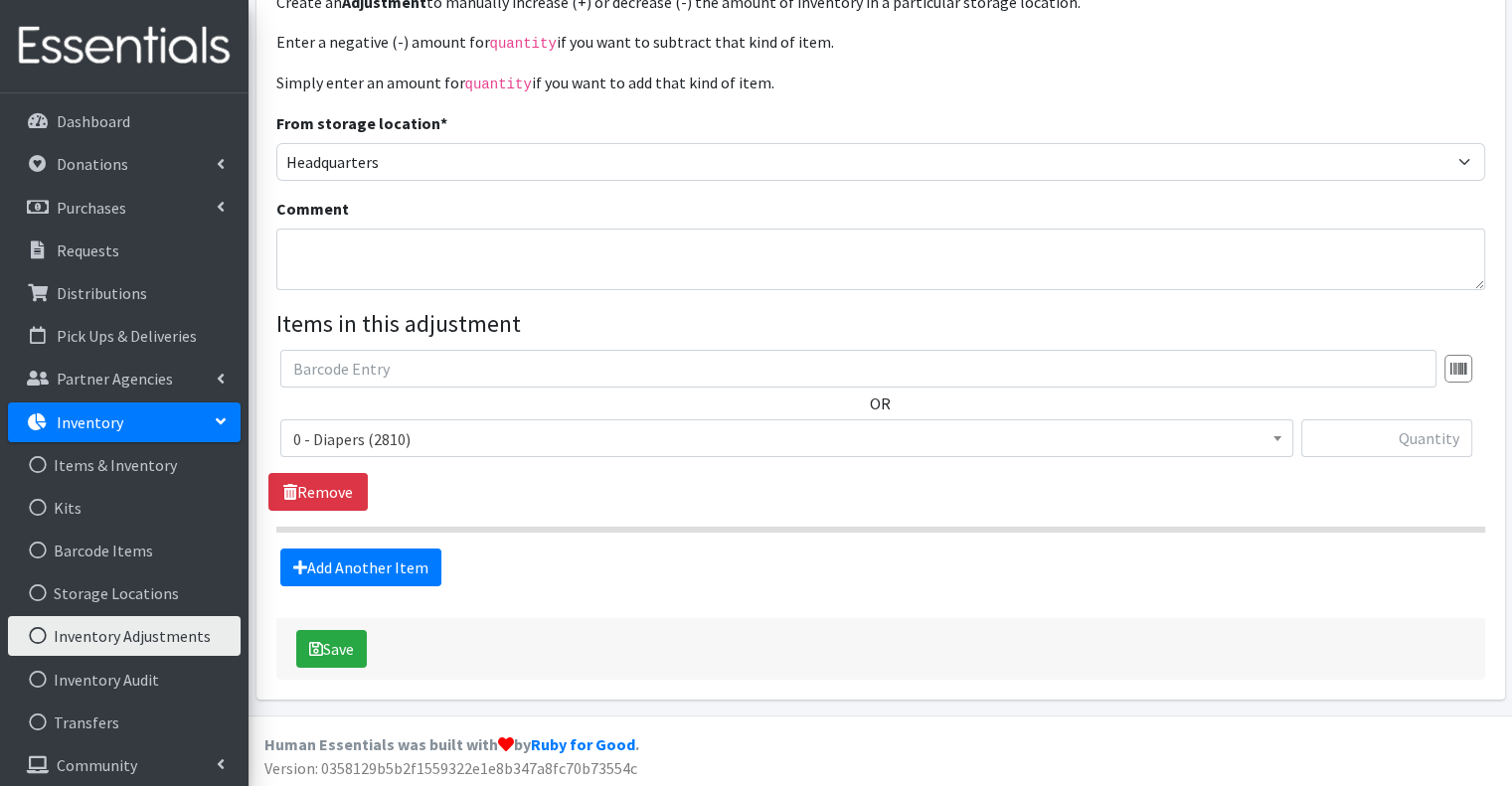 click on "OR
0 - Diapers (2810)
1 - Diapers  (0)
2 - Diapers  (0)
3 - Diapers (3794)
4 - Diapers (157)
5 - Diapers (287)
6 - Diapers (220)
Kit - 0 - Diapers  (0)
Kit - 1 - Diapers  (0)
Kit - 2 - Diapers  (0)
Kit - 3 - Diapers  (0)
Kit - 3T/4T - Training Pants  (0)
Kit - 4 - Diapers  (0)
Kit - 4T/5T - Training Pants  (0)
Kit - 5 - Diapers  (0)
Kit - 6 - Diapers  (0)
Kit - Pad Monthly  (0)
Kit - Tampon Monthly  (0)
Liners (0)
Overnight Pads (0)
Regular Tampon Plastic  (0)
Super Tampon Plastic  (0)
TP -  4T/5T - Training Pants  (0)
TP - 3T/4T - Training Pants  (0)
Thin Pads (0)
Wipes (738)
0 - Diapers (2810)
Remove" at bounding box center (880, 430) 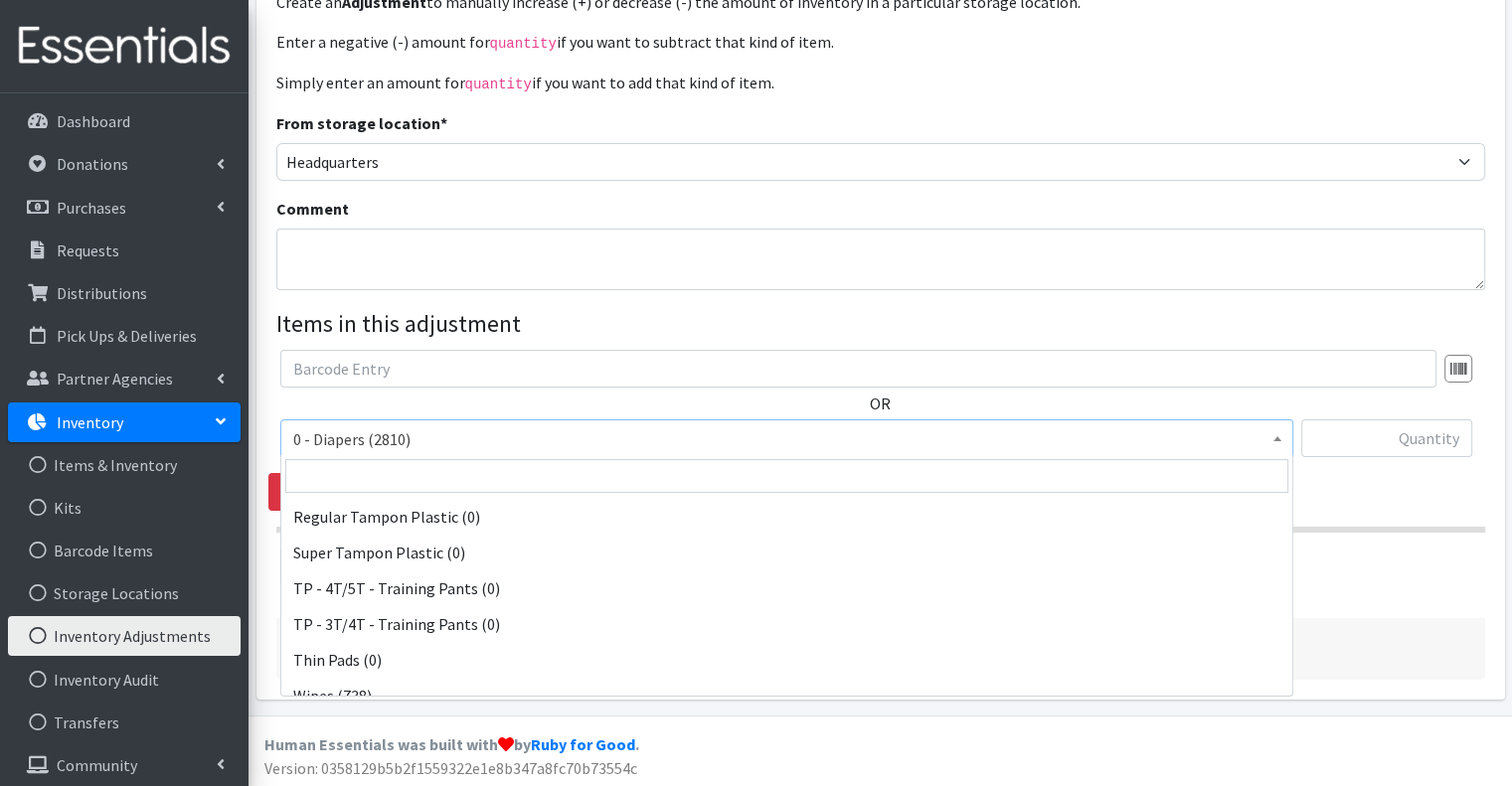 scroll, scrollTop: 731, scrollLeft: 0, axis: vertical 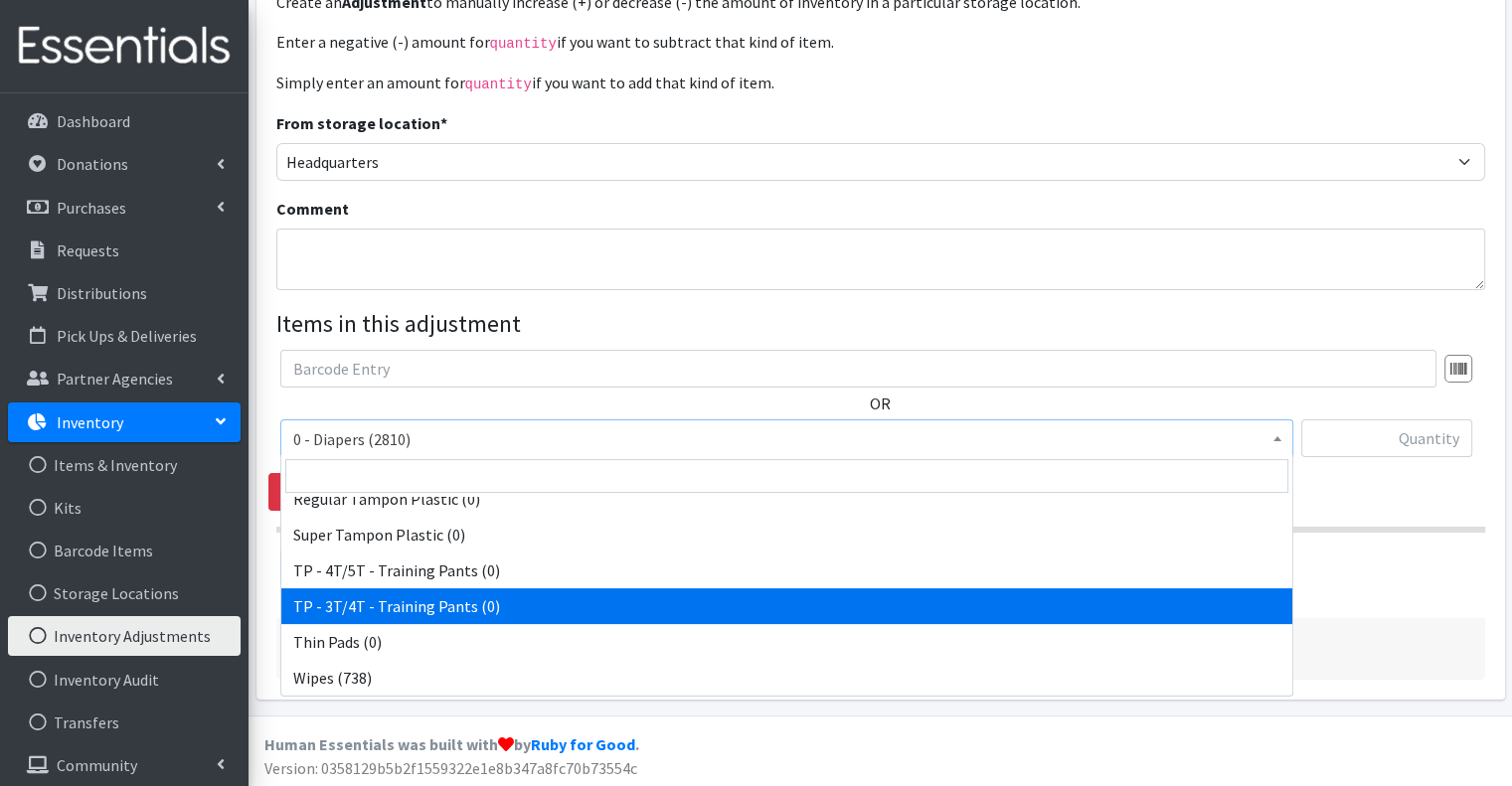 click on "Add Another Item" at bounding box center (880, 567) 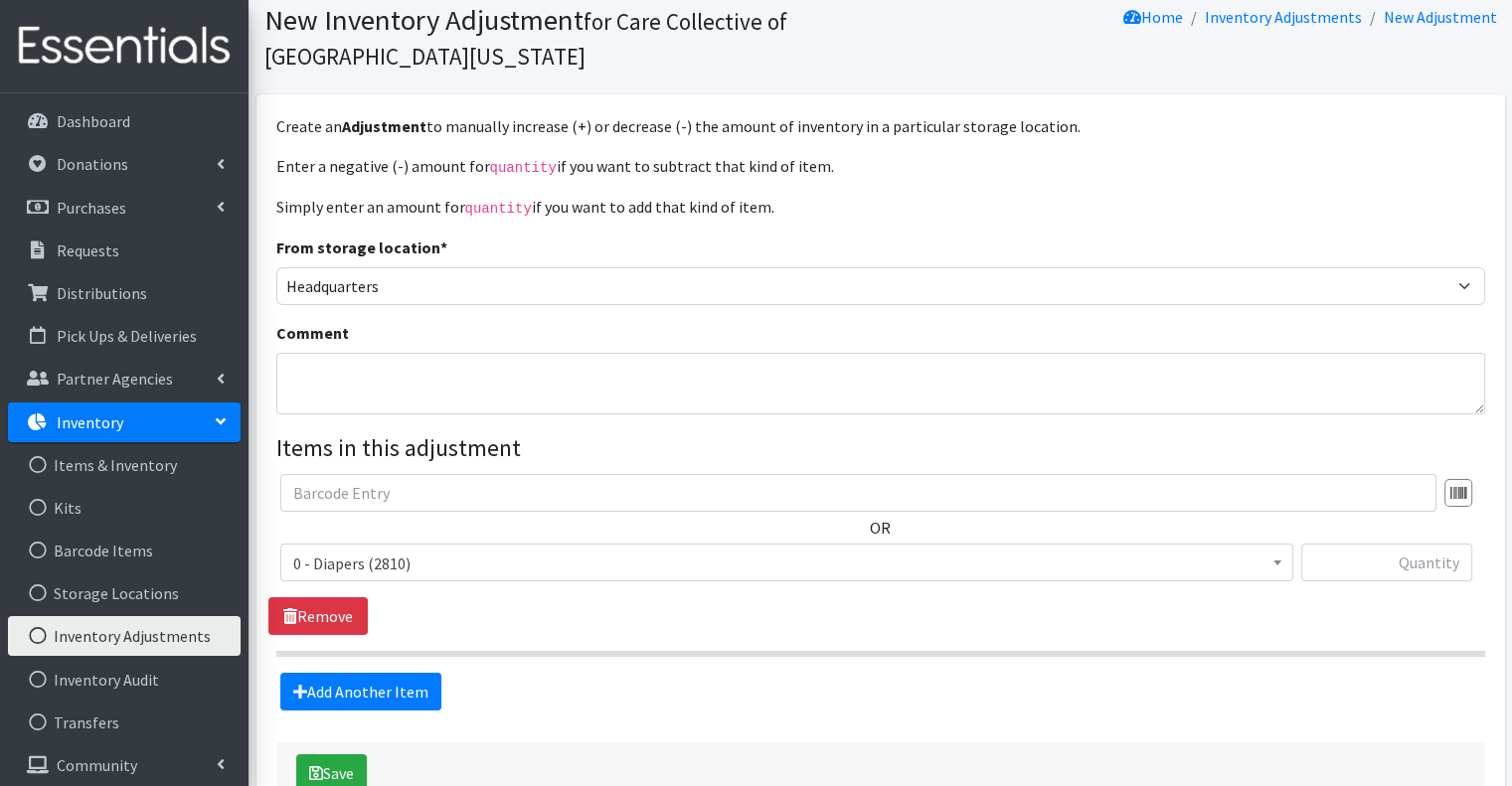 scroll, scrollTop: 0, scrollLeft: 0, axis: both 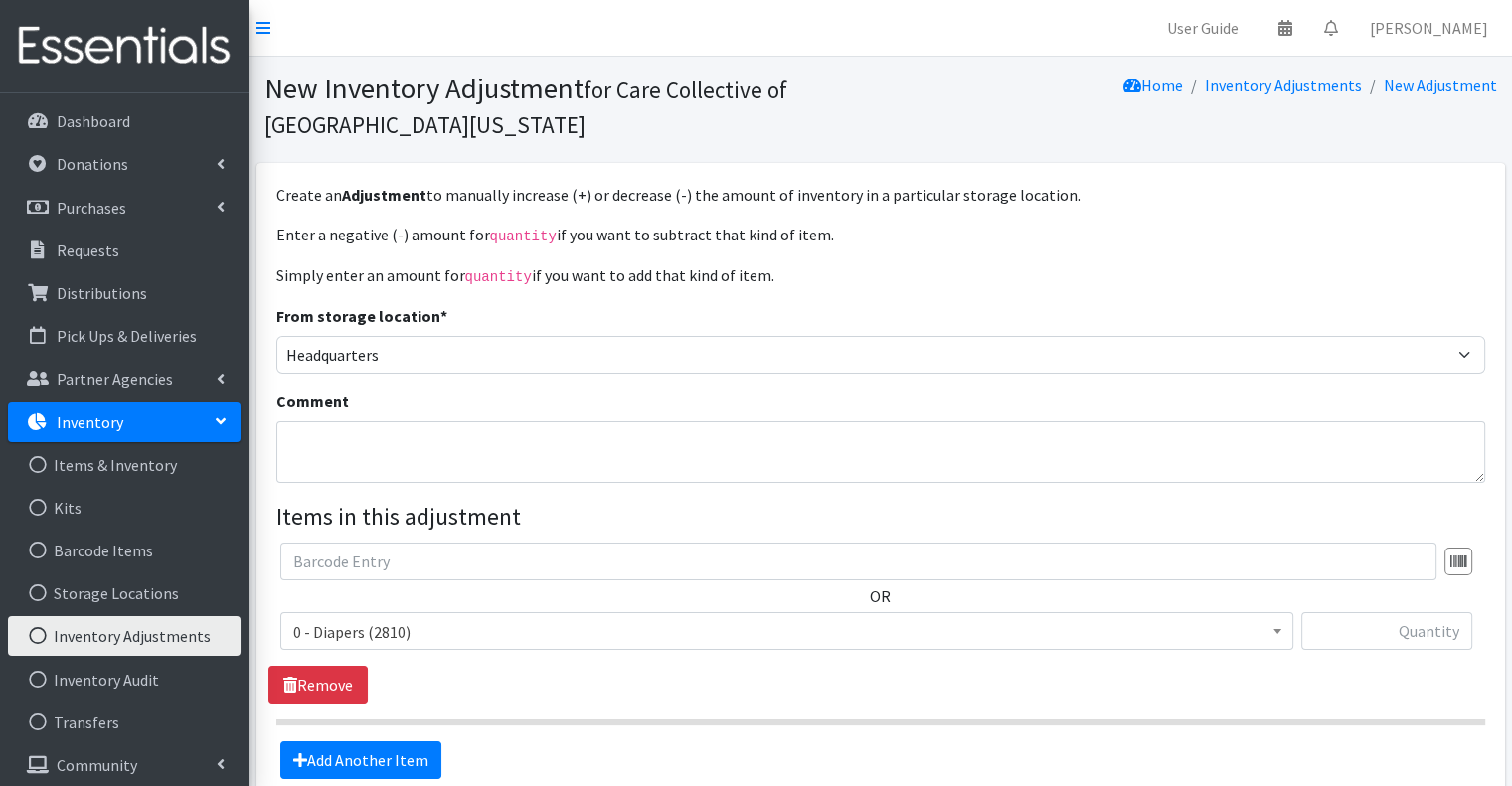 click at bounding box center [124, 46] 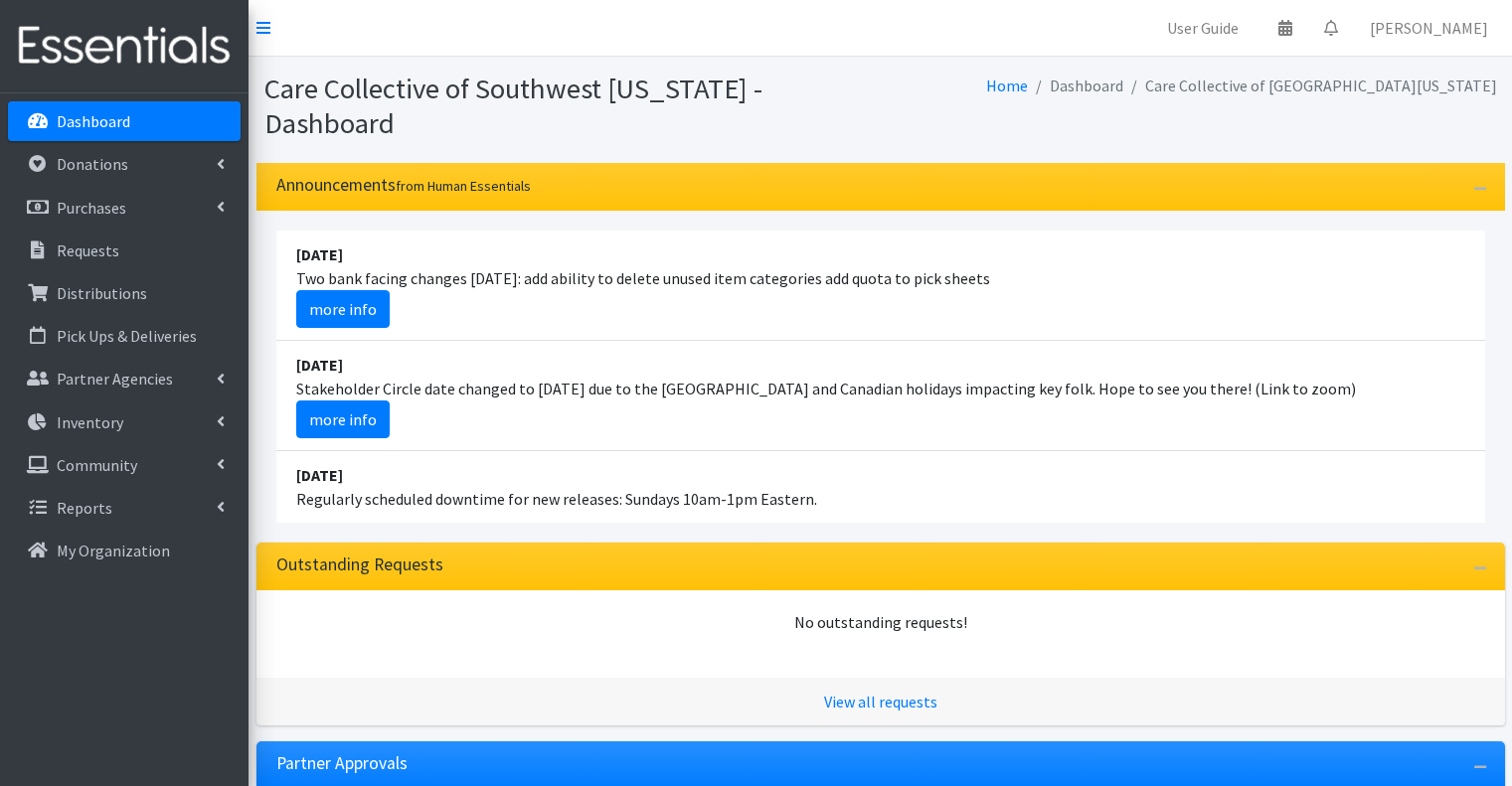 scroll, scrollTop: 0, scrollLeft: 0, axis: both 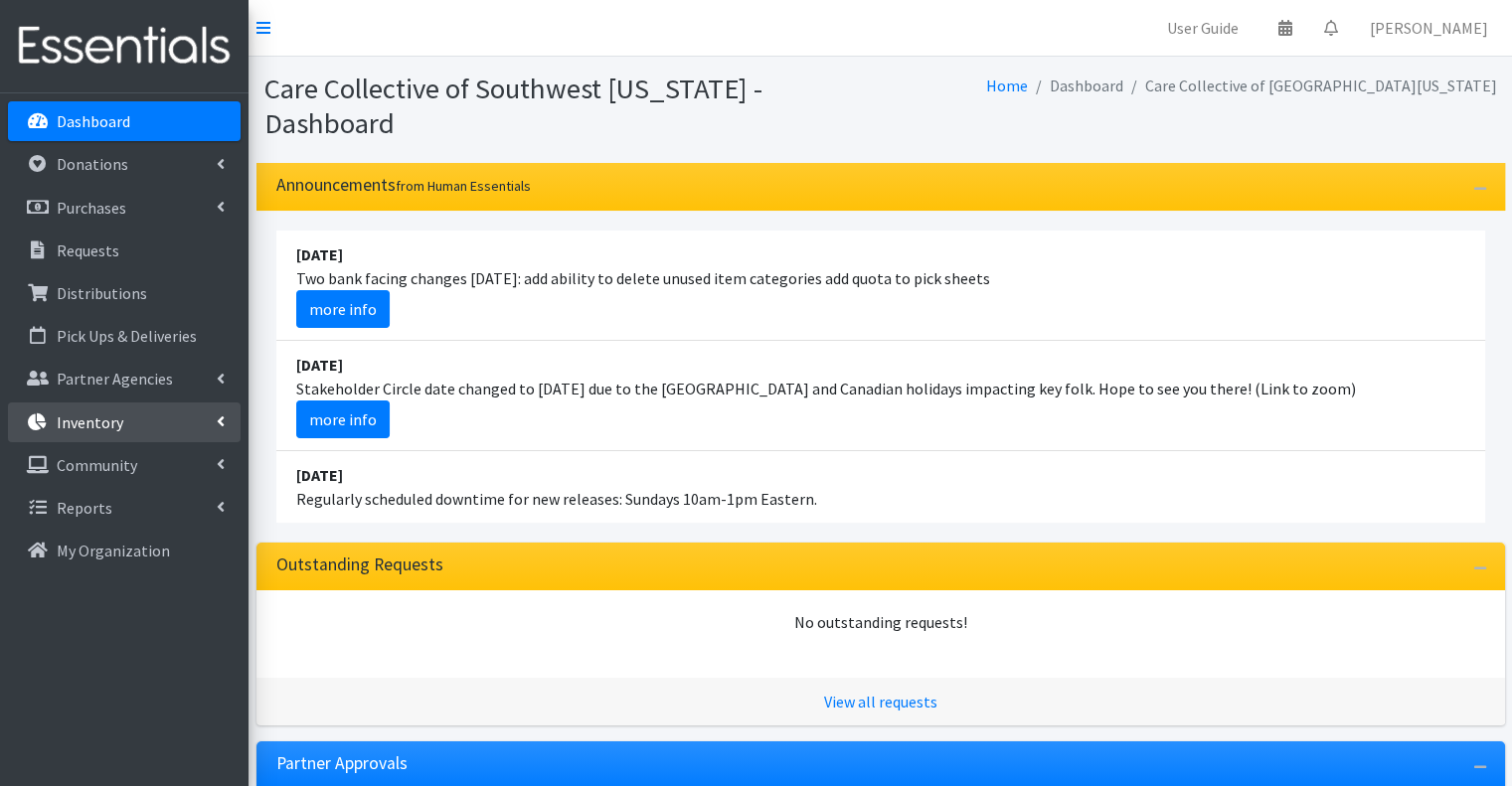 click on "Inventory" at bounding box center [124, 422] 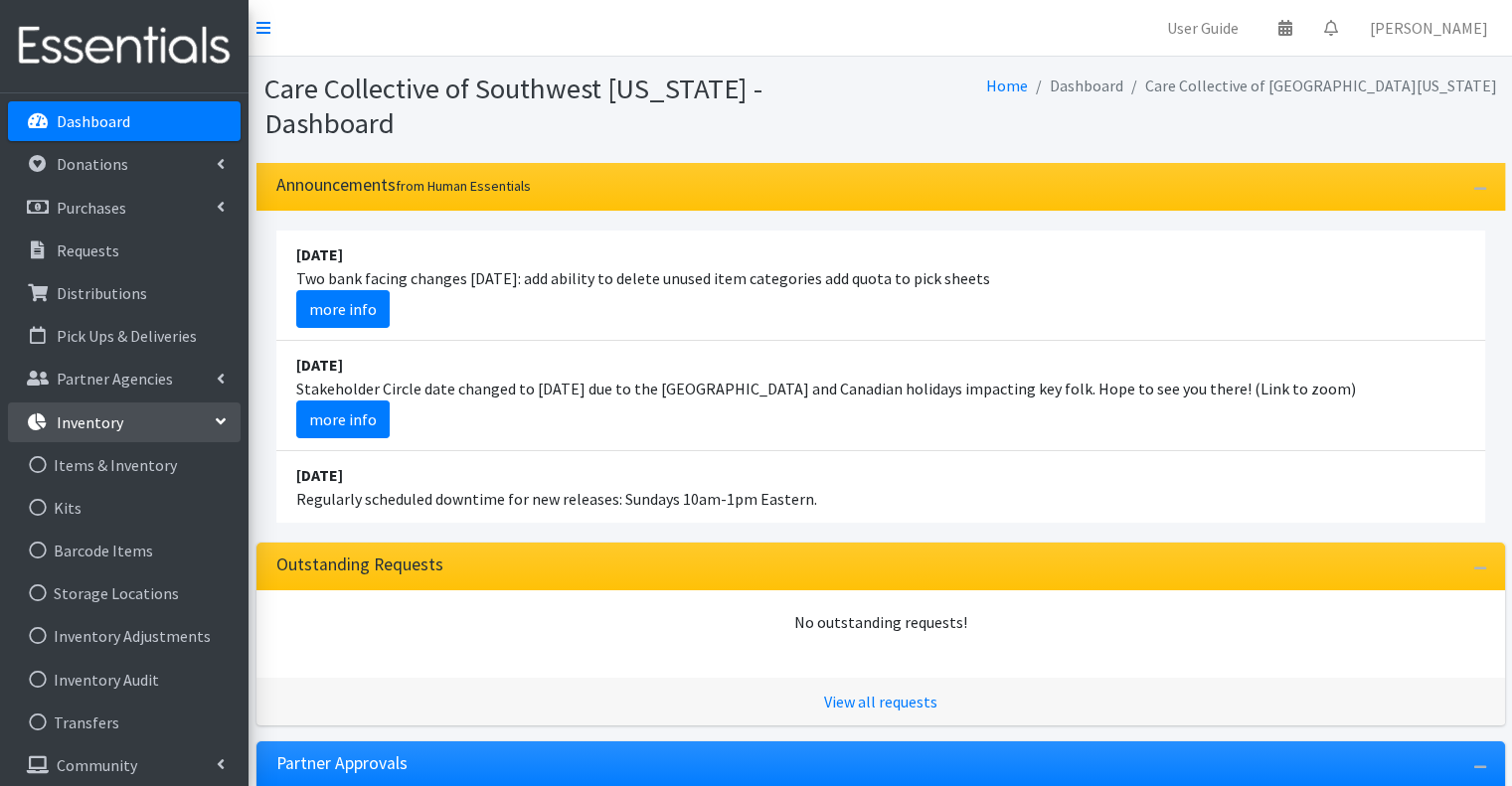 scroll, scrollTop: 51, scrollLeft: 0, axis: vertical 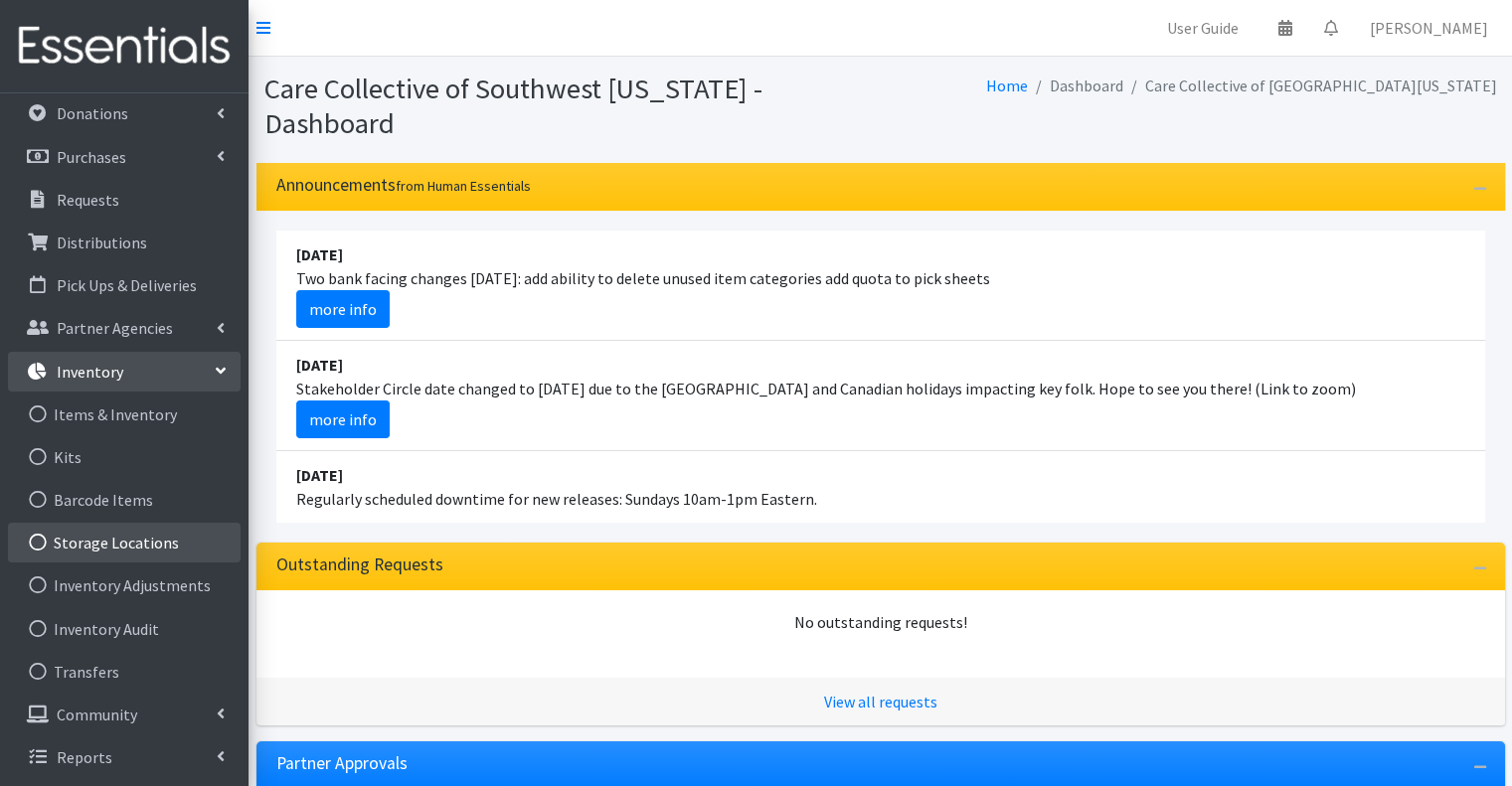 click on "Storage Locations" at bounding box center (124, 543) 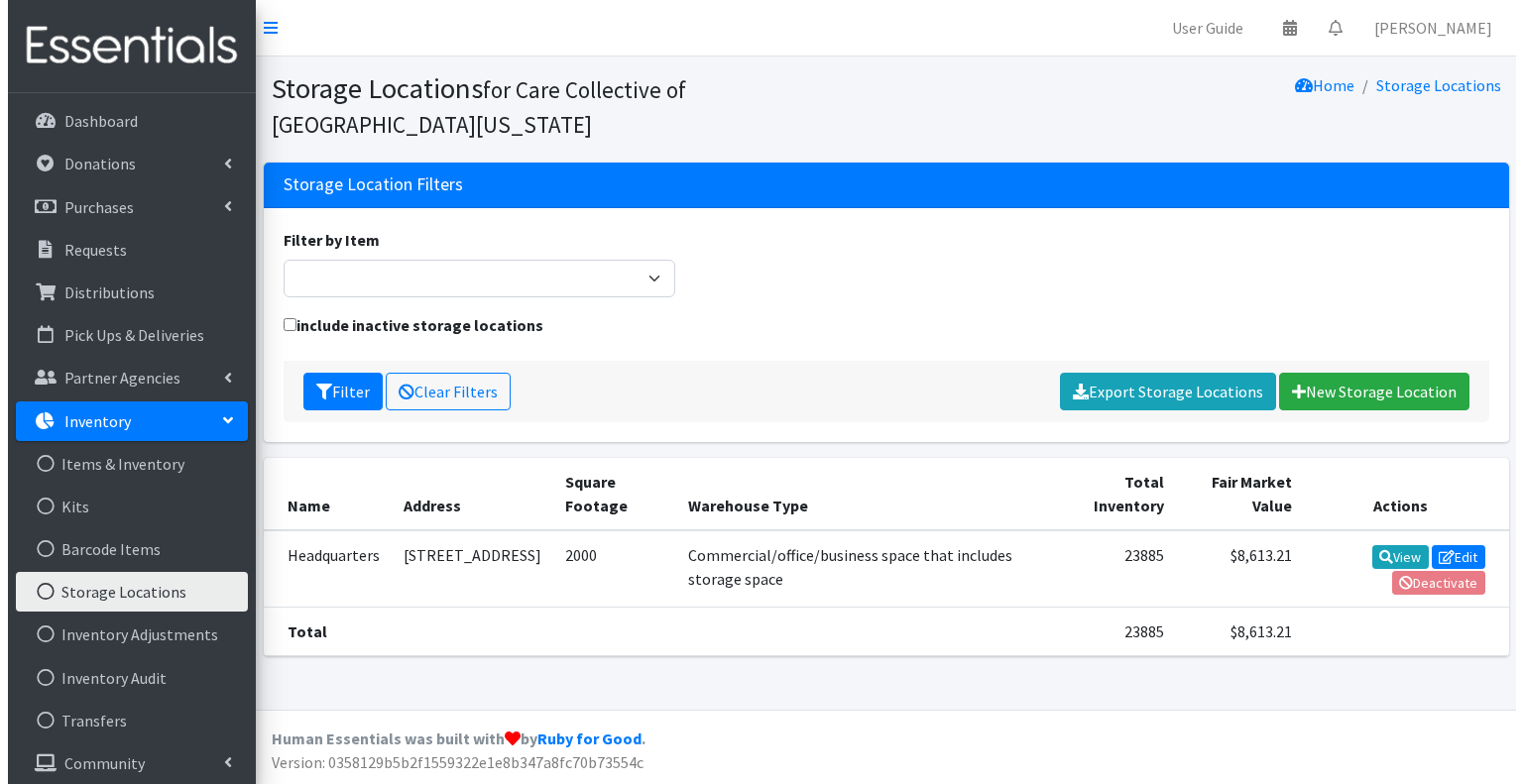 scroll, scrollTop: 0, scrollLeft: 0, axis: both 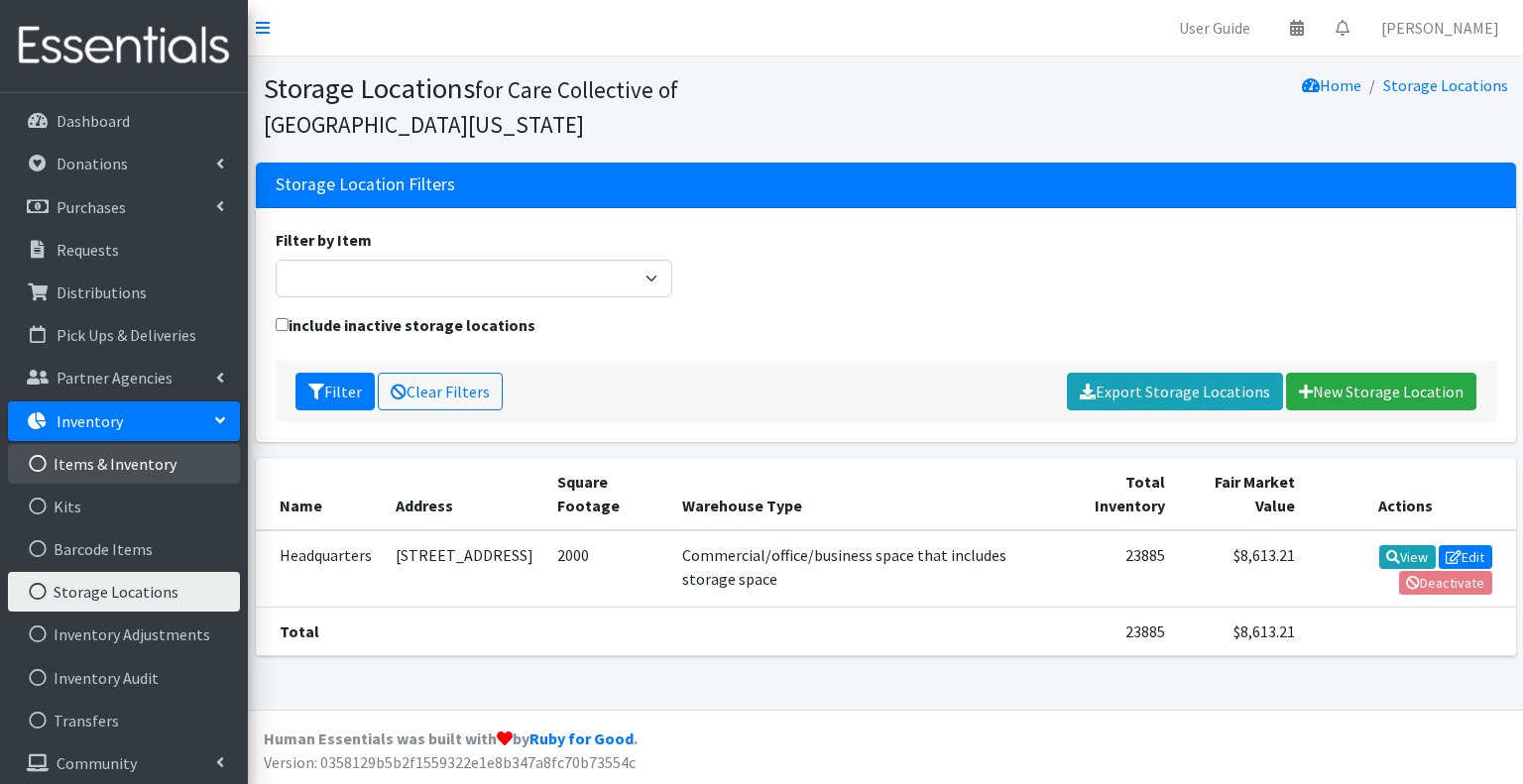 click on "Items & Inventory" at bounding box center [124, 464] 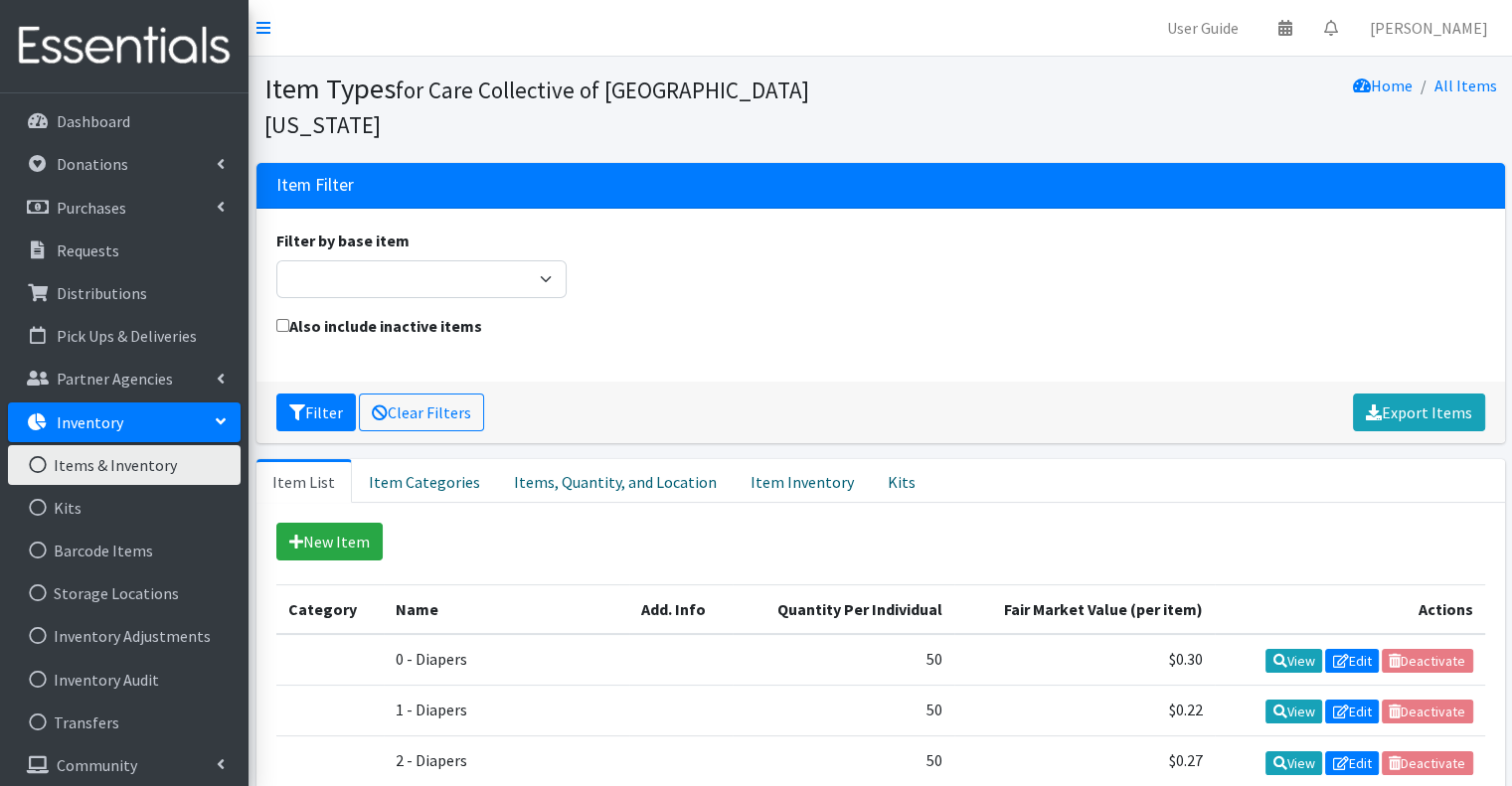 scroll, scrollTop: 0, scrollLeft: 0, axis: both 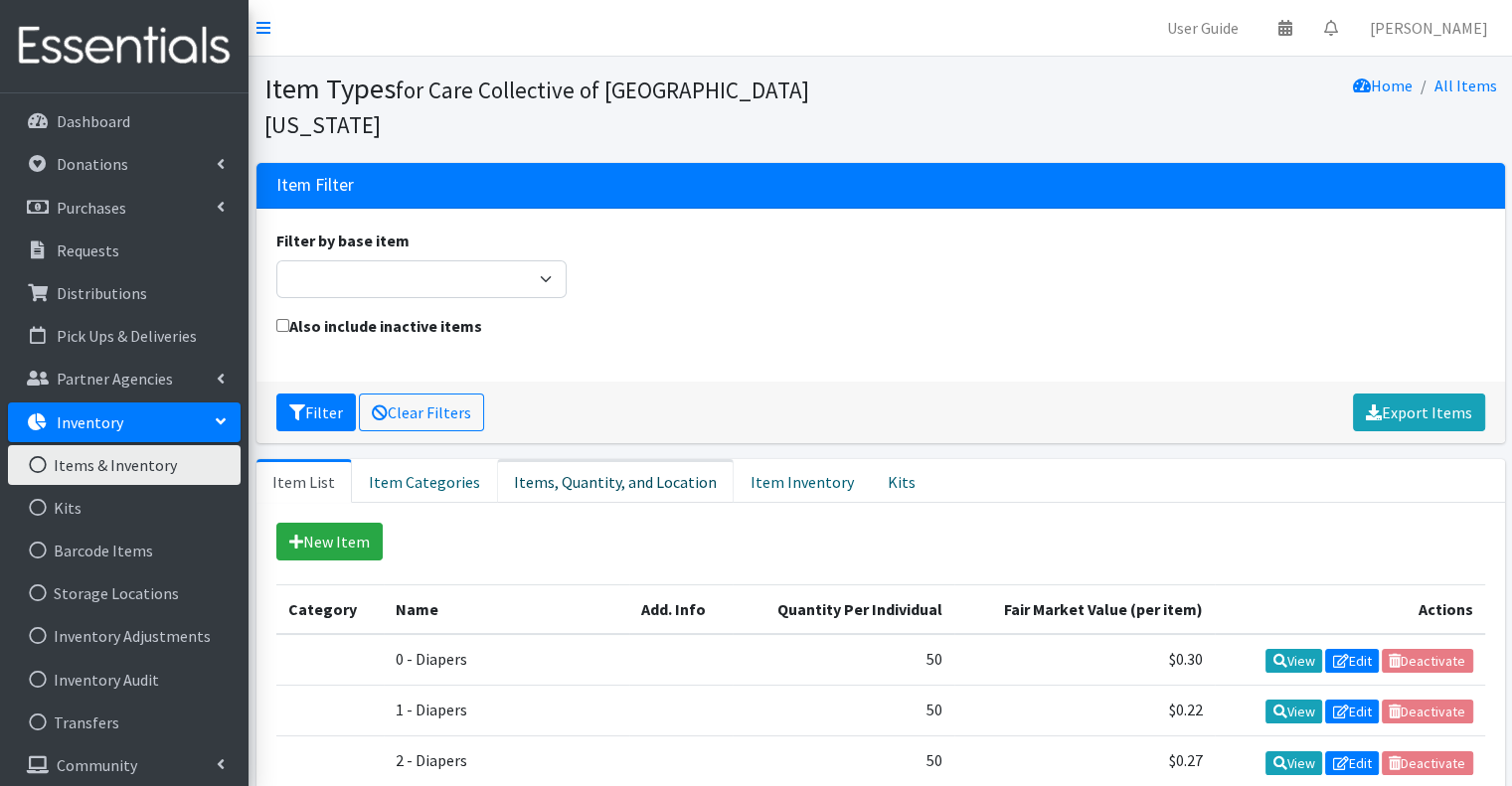 click on "Items,
Quantity, and Location" at bounding box center [615, 481] 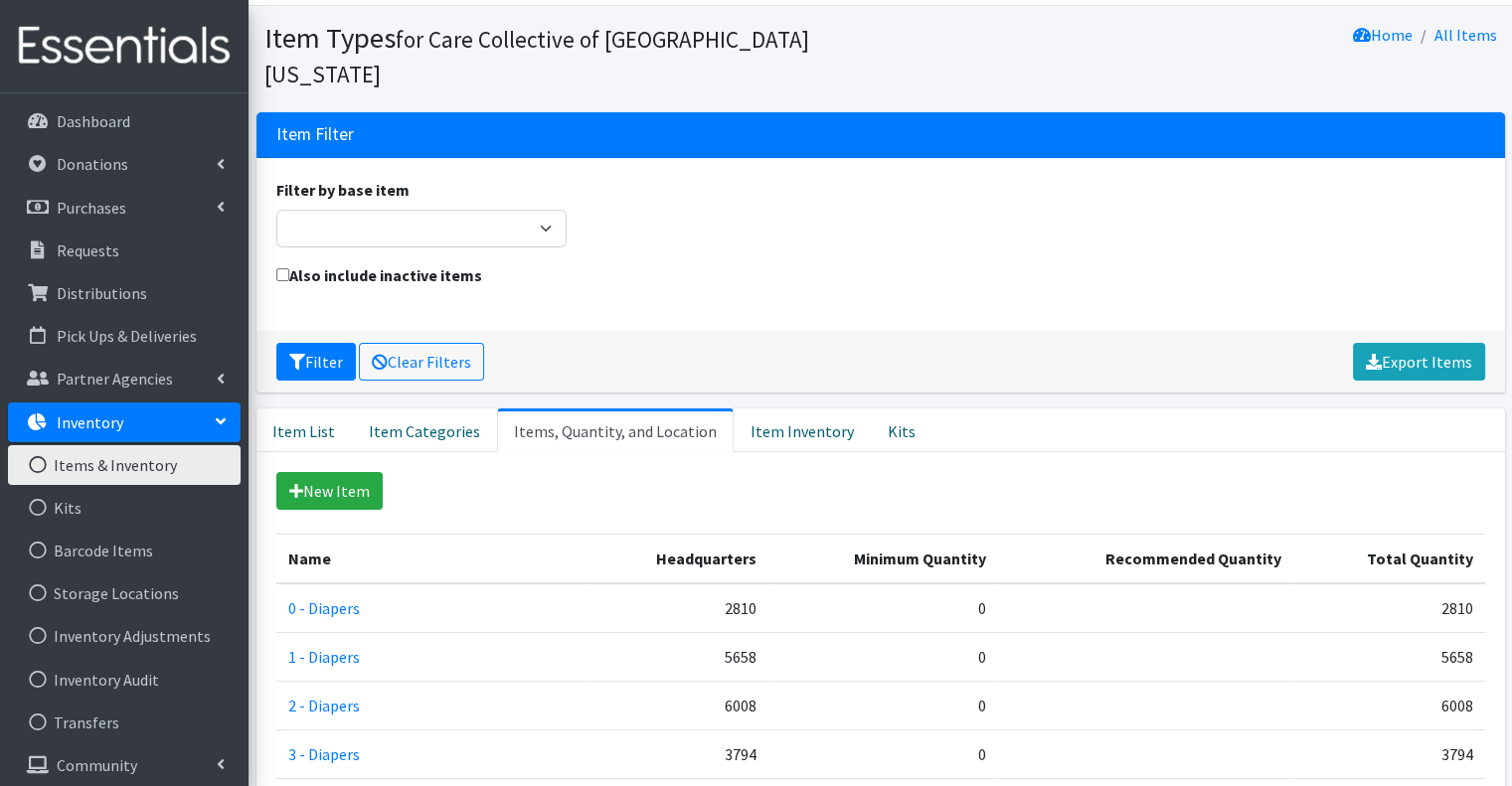 scroll, scrollTop: 0, scrollLeft: 0, axis: both 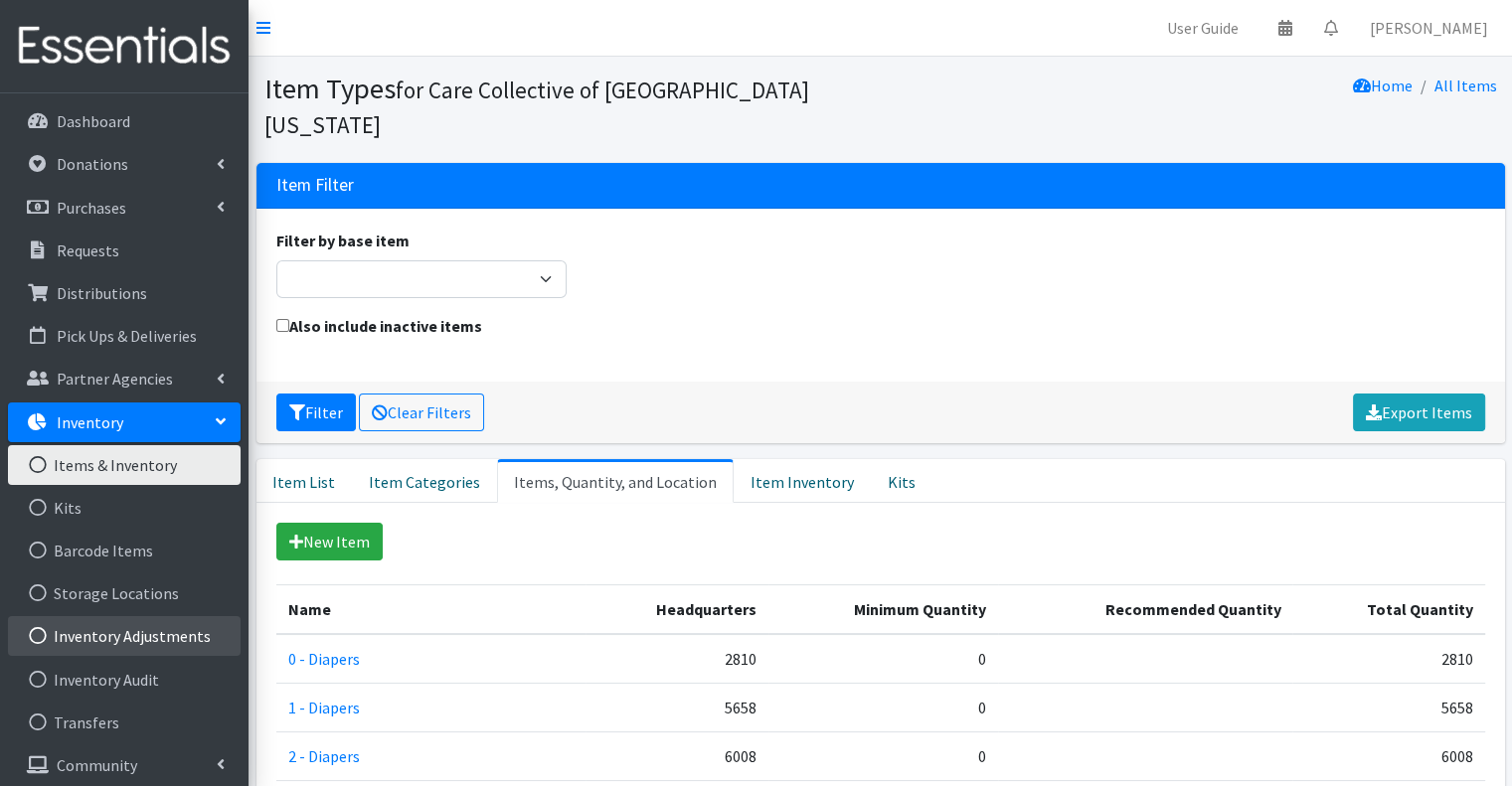 click on "Inventory Adjustments" at bounding box center (124, 636) 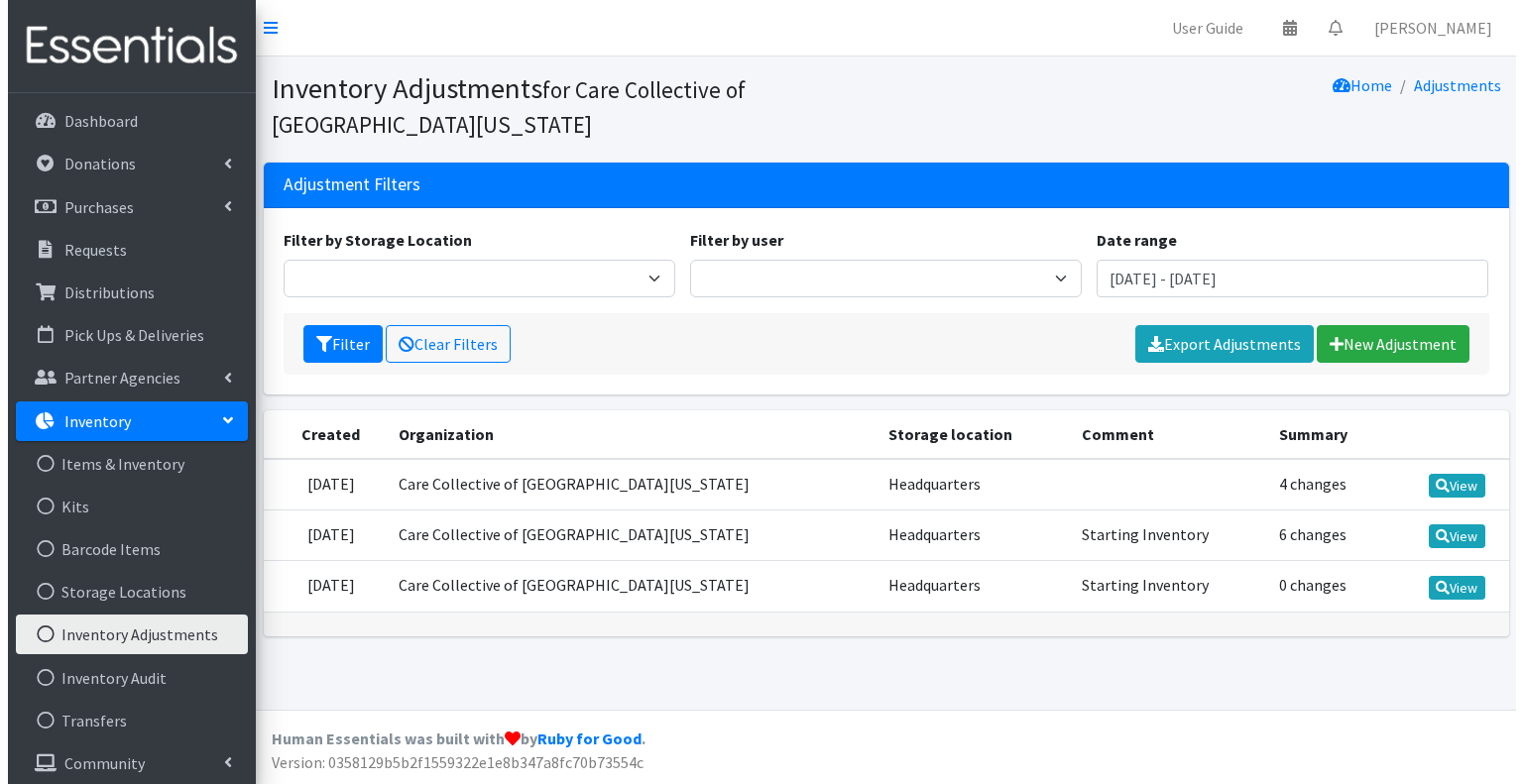 scroll, scrollTop: 0, scrollLeft: 0, axis: both 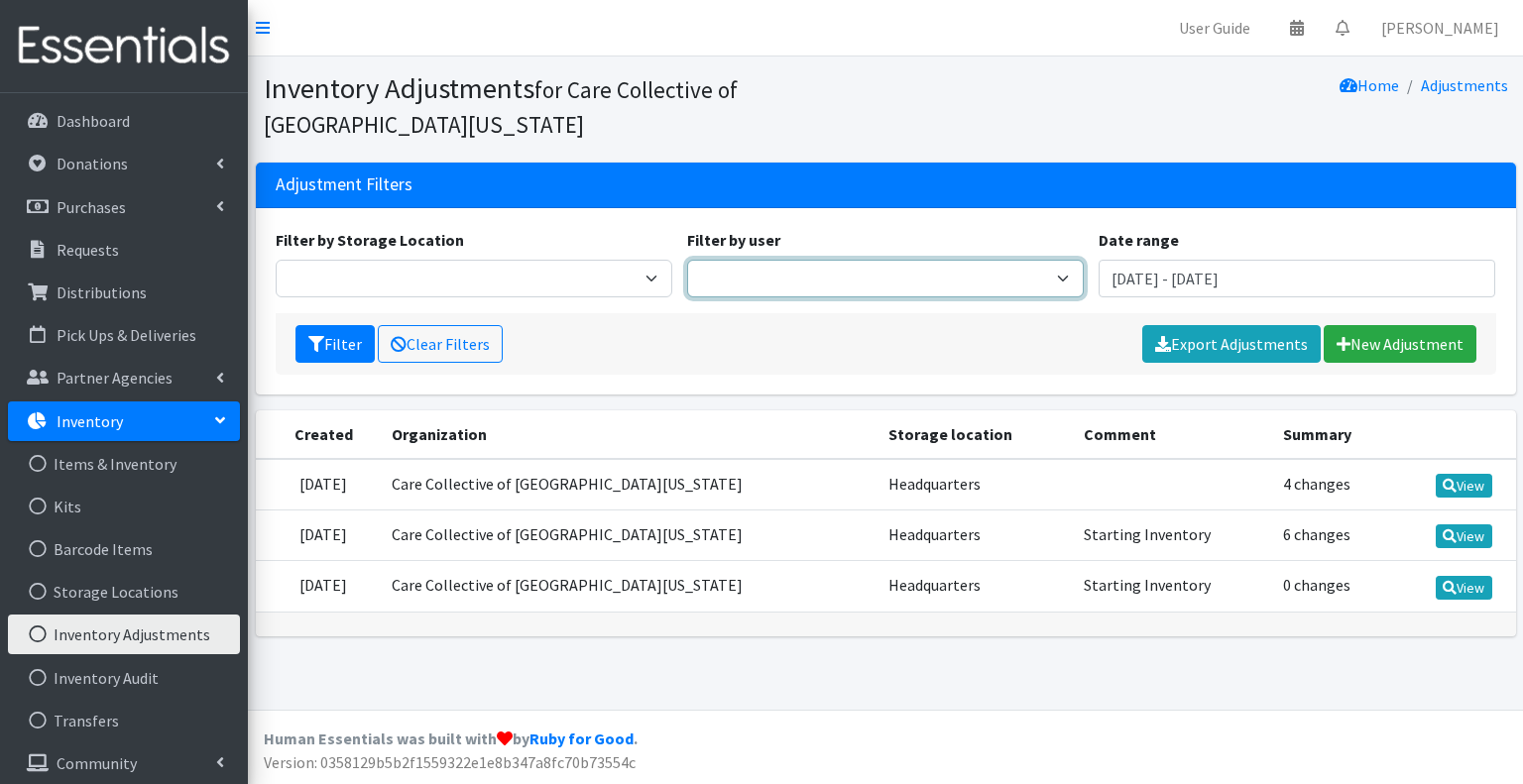 click on "Sarah Koestler
J Ludeker
Anum Khan
Jordan Taylor" at bounding box center [885, 279] 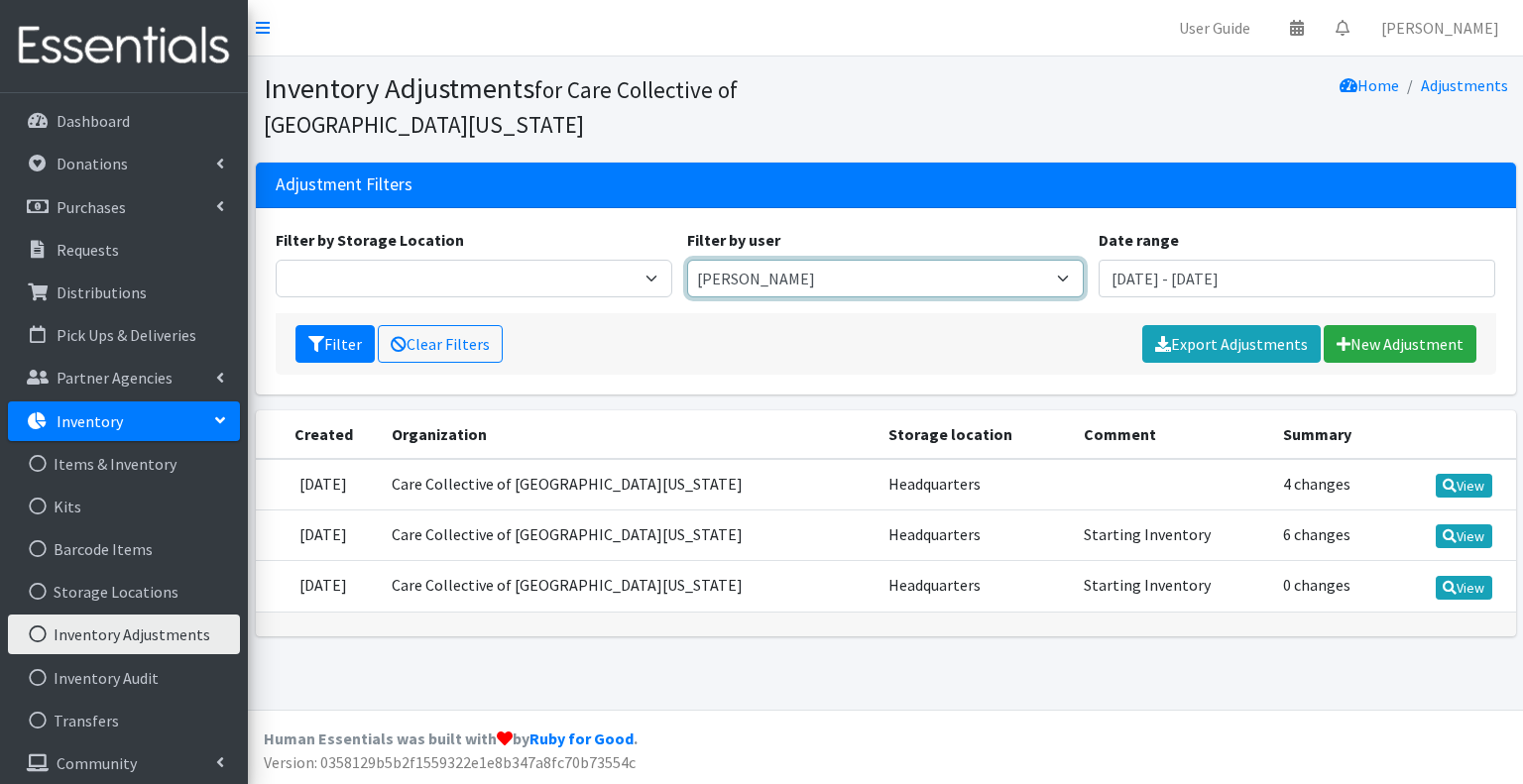 click on "Sarah Koestler
J Ludeker
Anum Khan
Jordan Taylor" at bounding box center (885, 279) 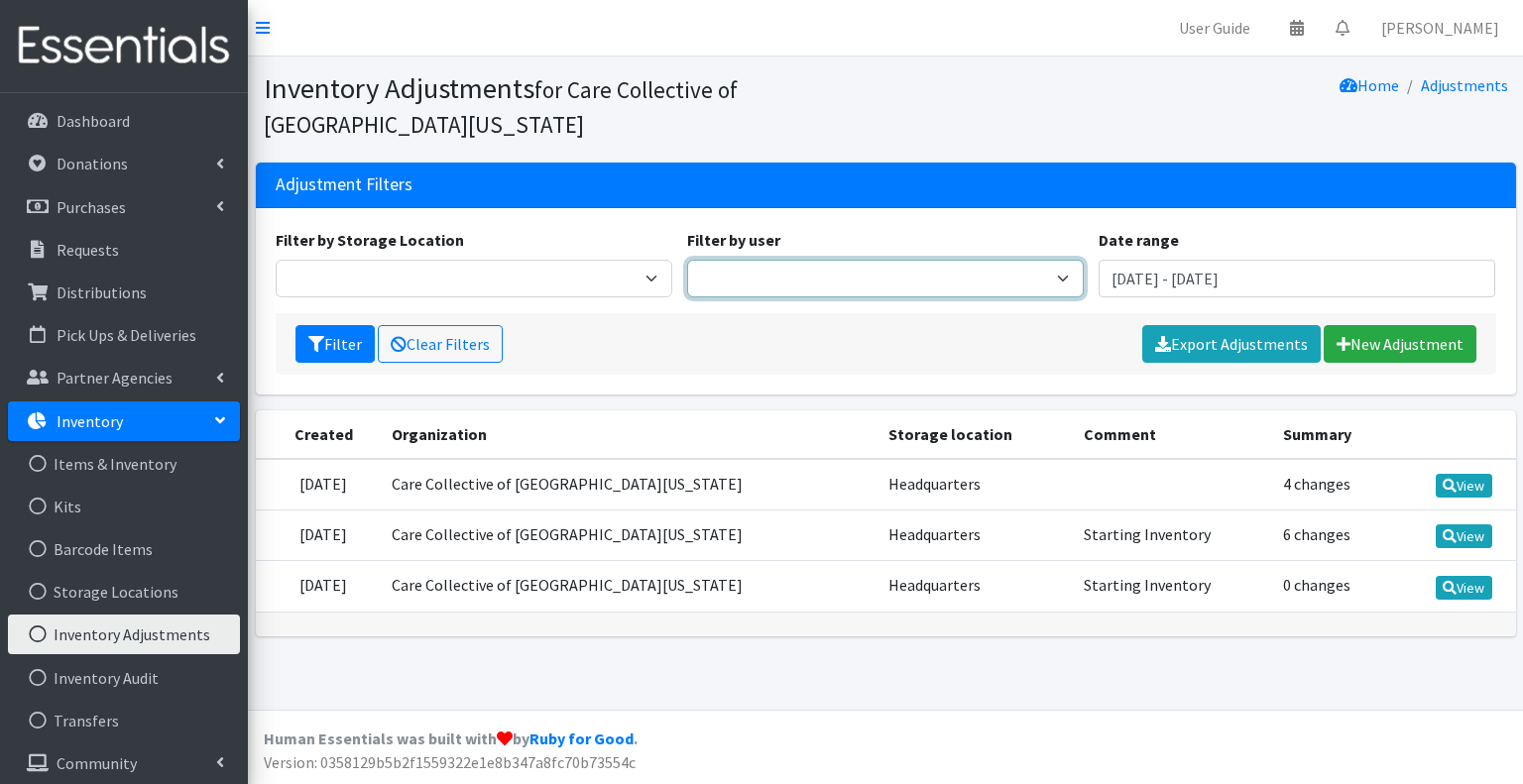 click on "Sarah Koestler
J Ludeker
Anum Khan
Jordan Taylor" at bounding box center [885, 279] 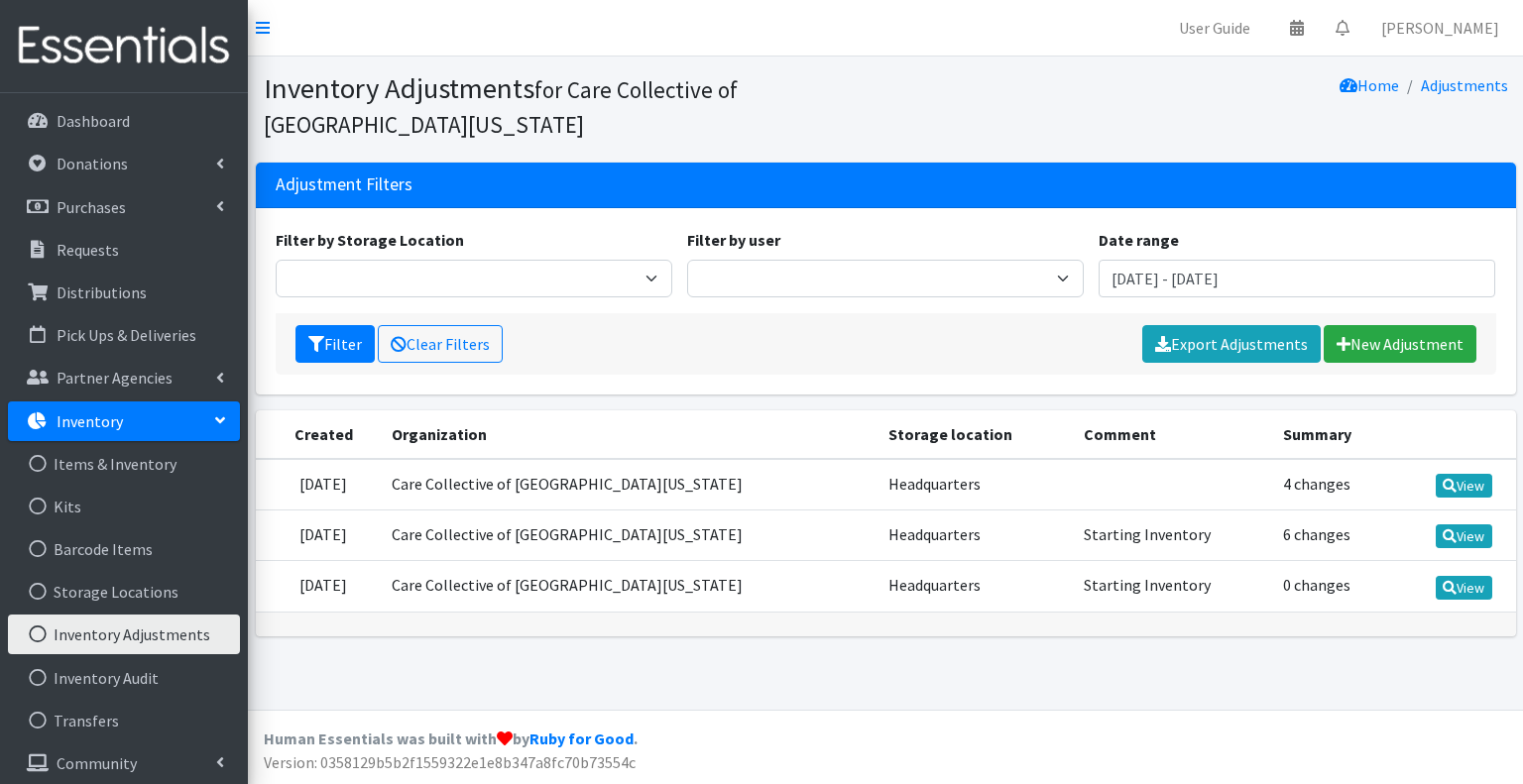 click on "Filter
Clear Filters
Export Adjustments
New Adjustment" at bounding box center [885, 344] 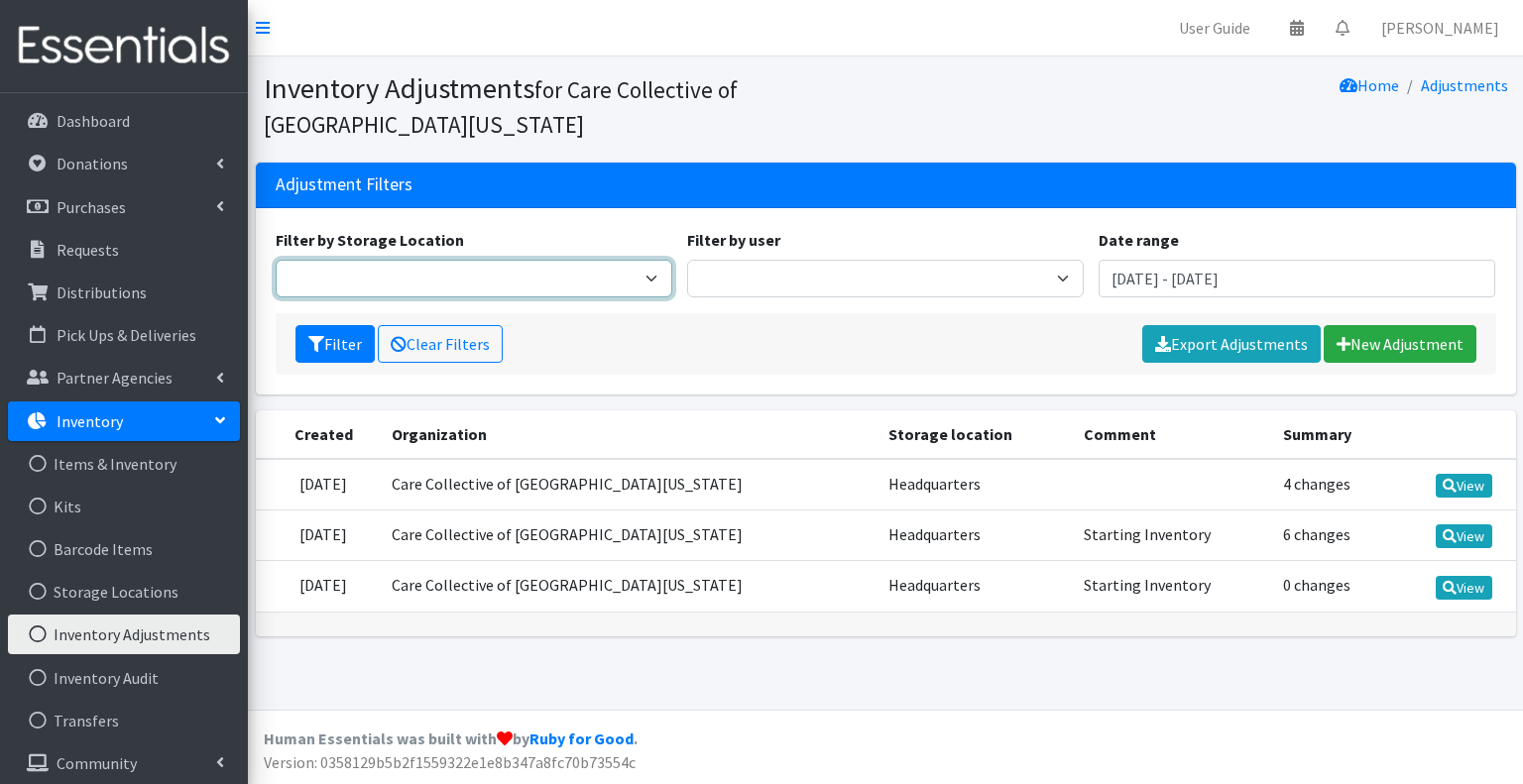 click on "Headquarters" at bounding box center [474, 279] 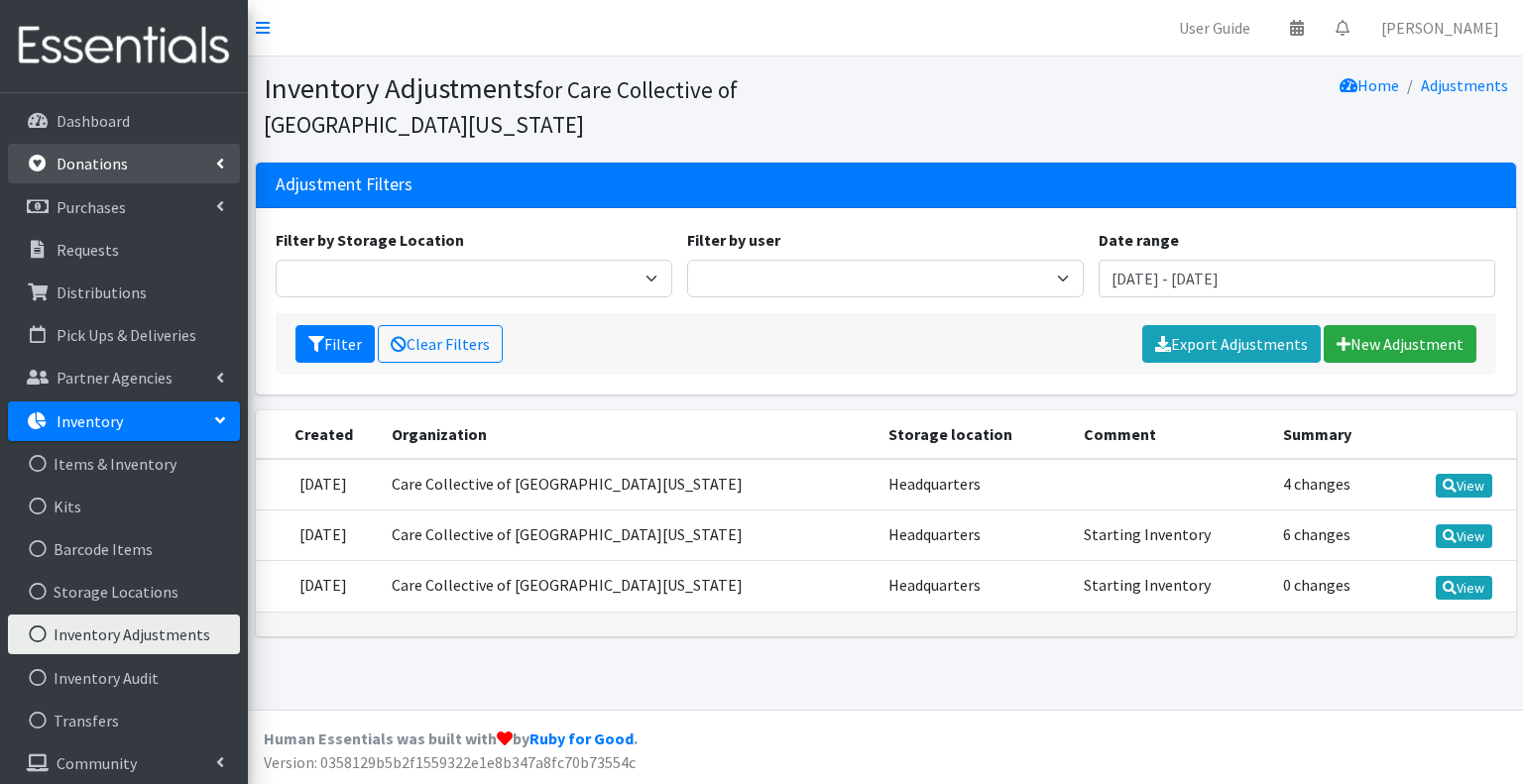 click at bounding box center (220, 164) 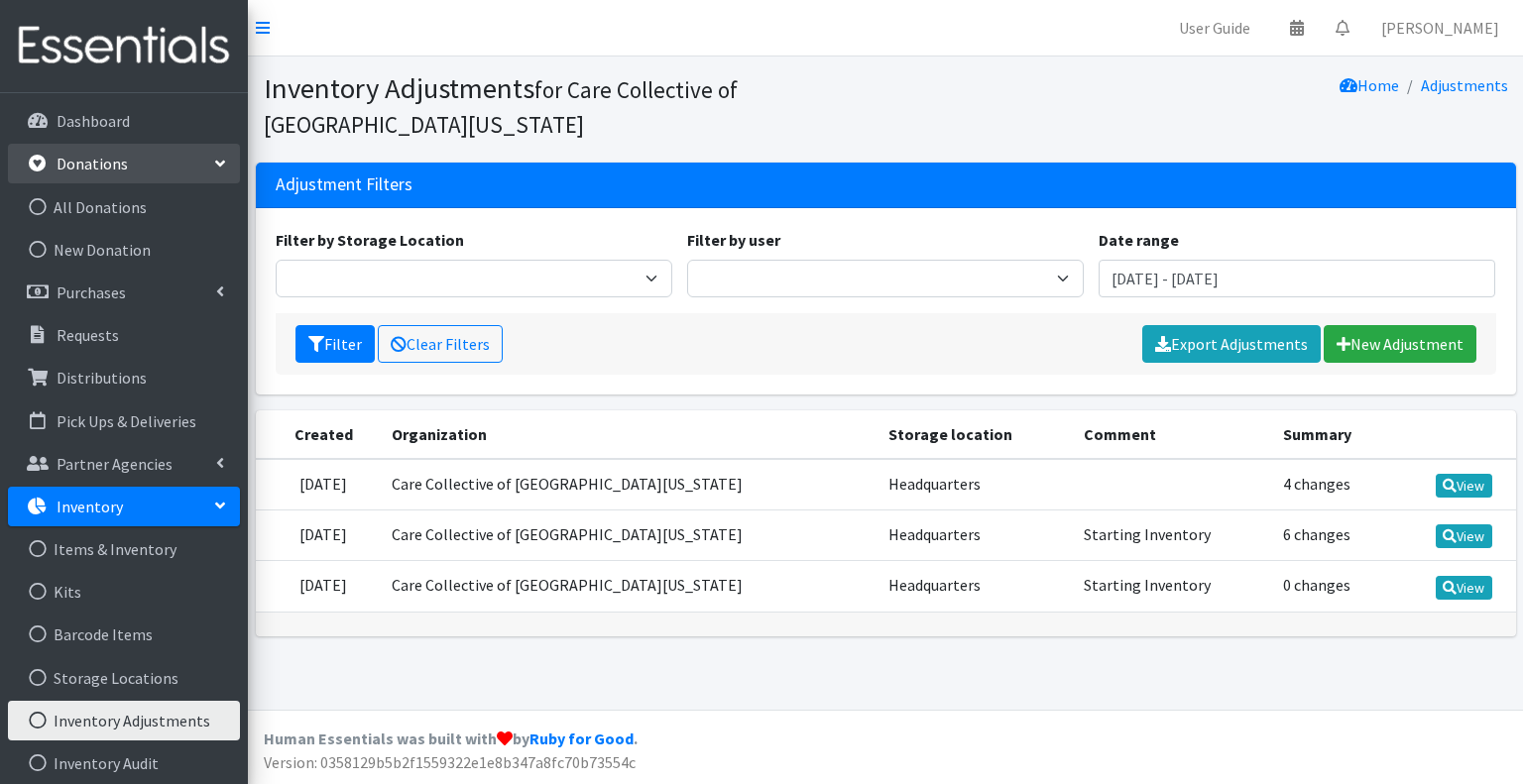 click at bounding box center (220, 164) 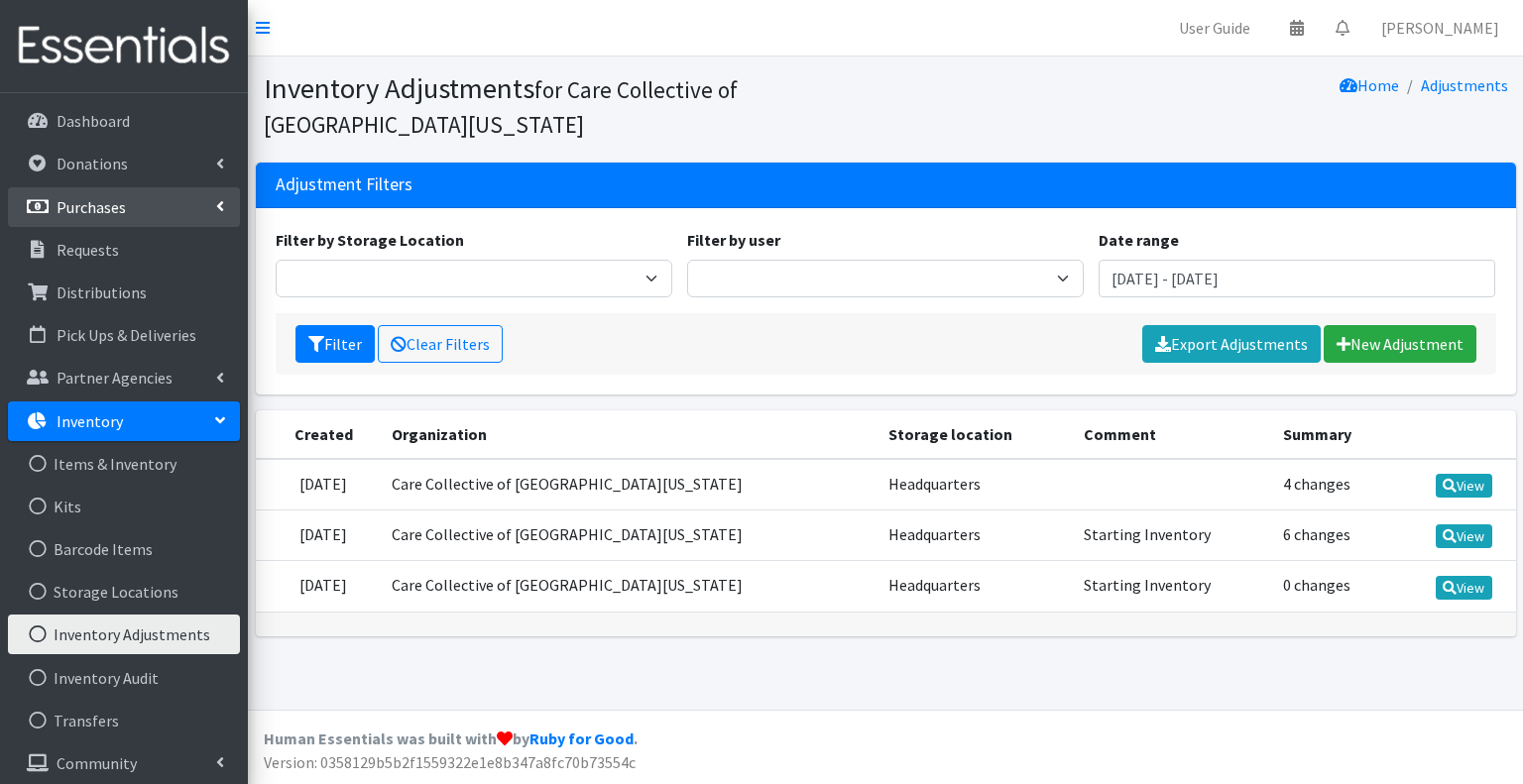 click on "Purchases" at bounding box center [124, 207] 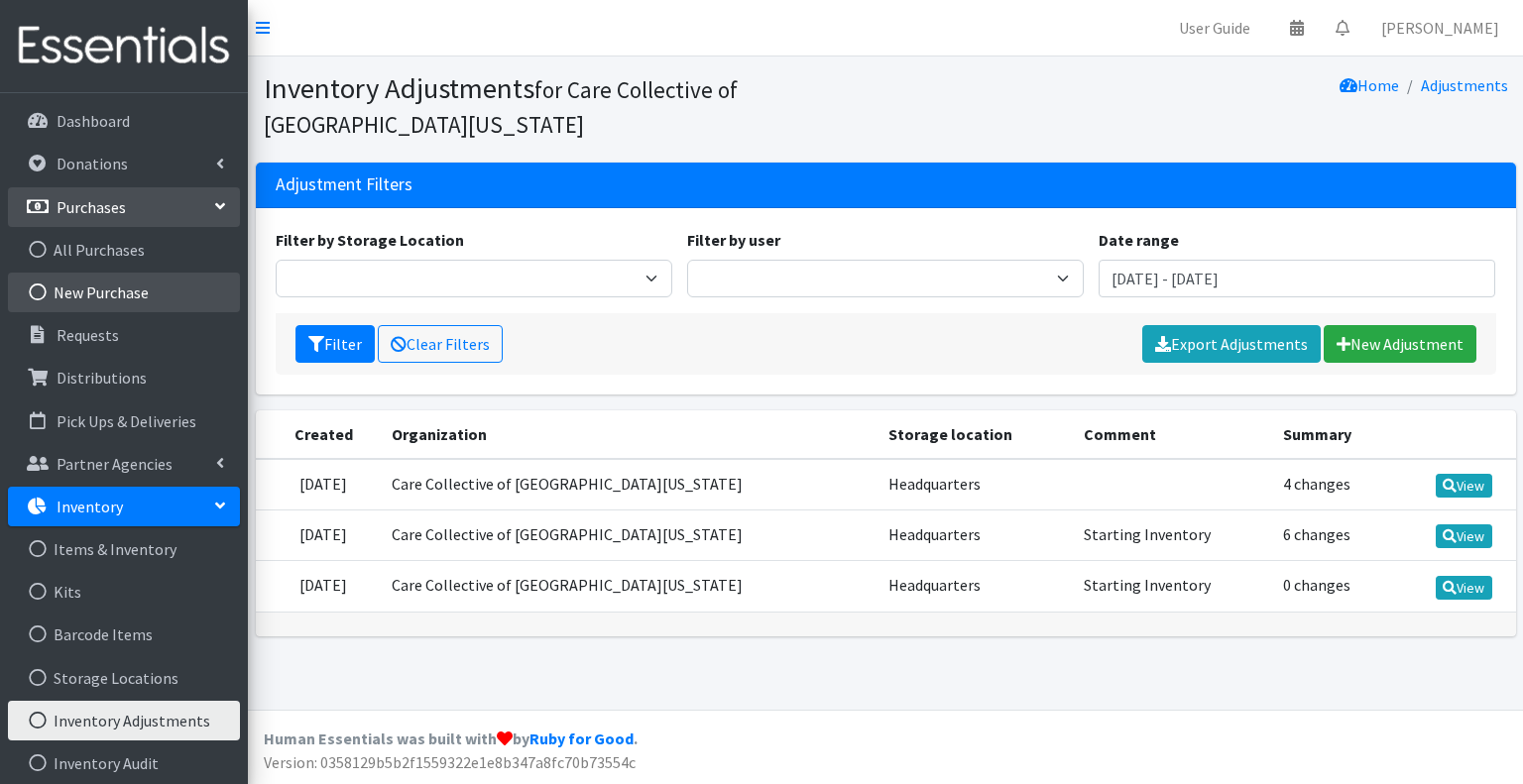 click on "New Purchase" at bounding box center [124, 292] 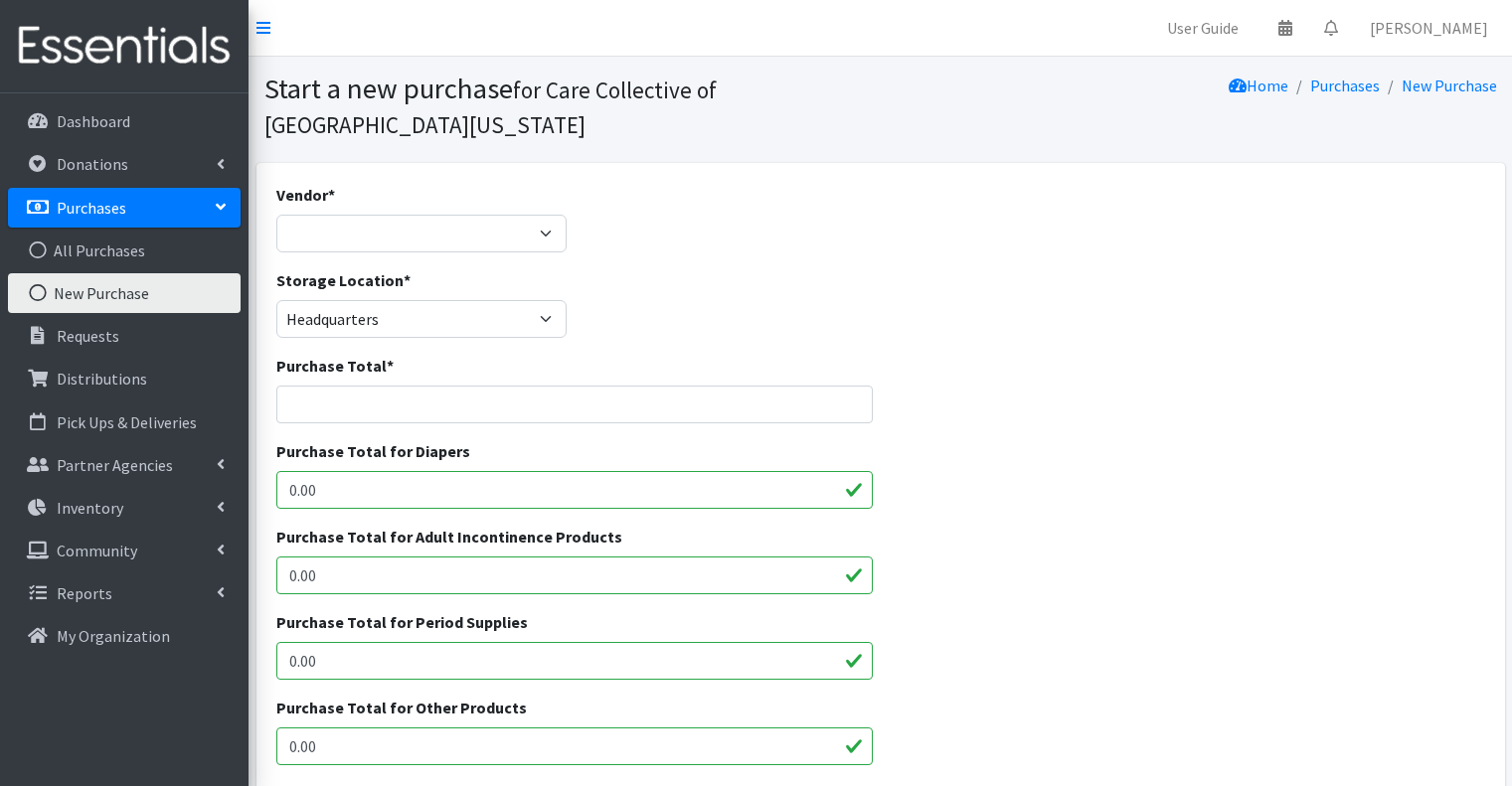 scroll, scrollTop: 0, scrollLeft: 0, axis: both 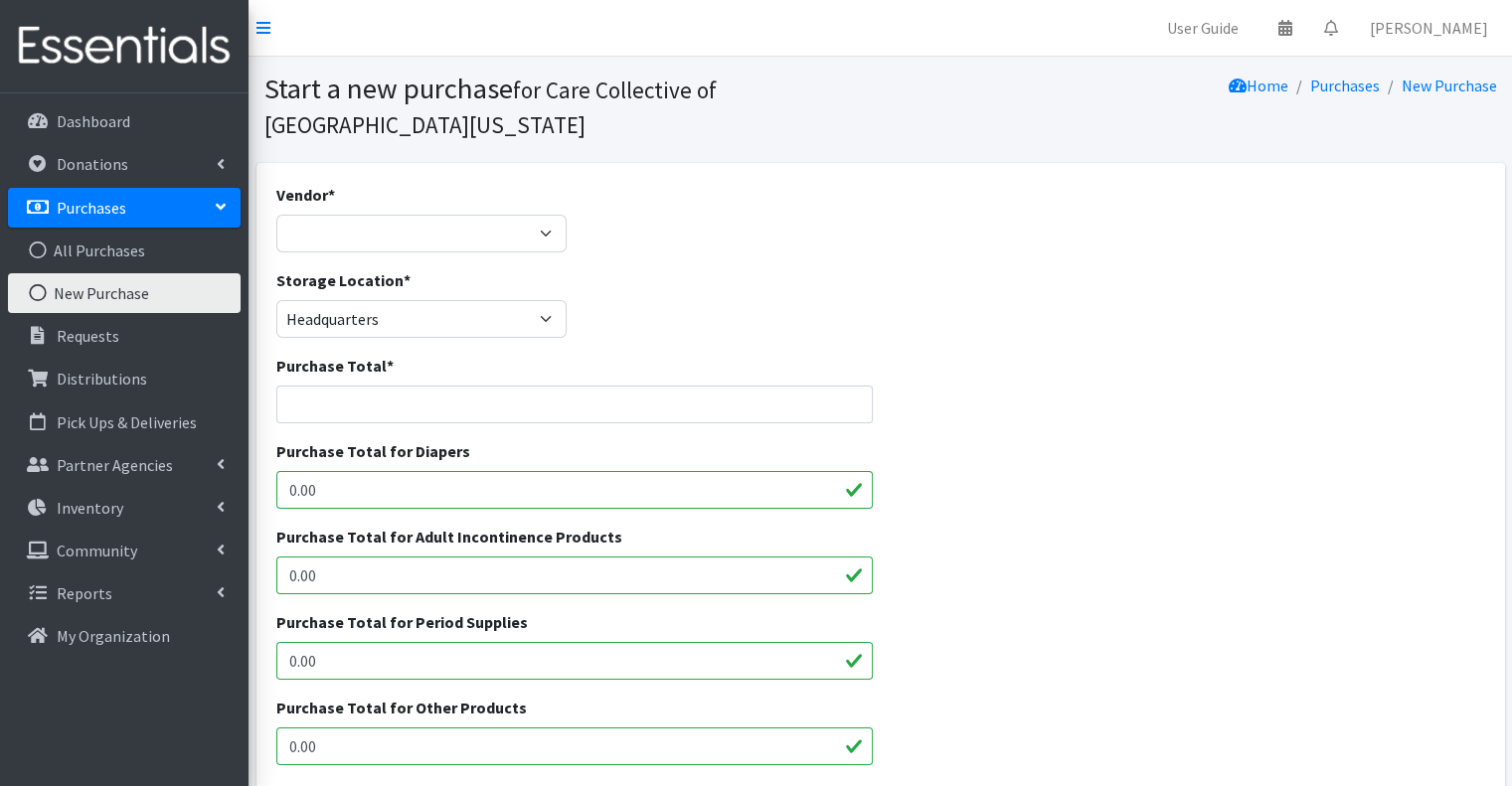 click on "Storage Location  * Headquarters" at bounding box center [880, 311] 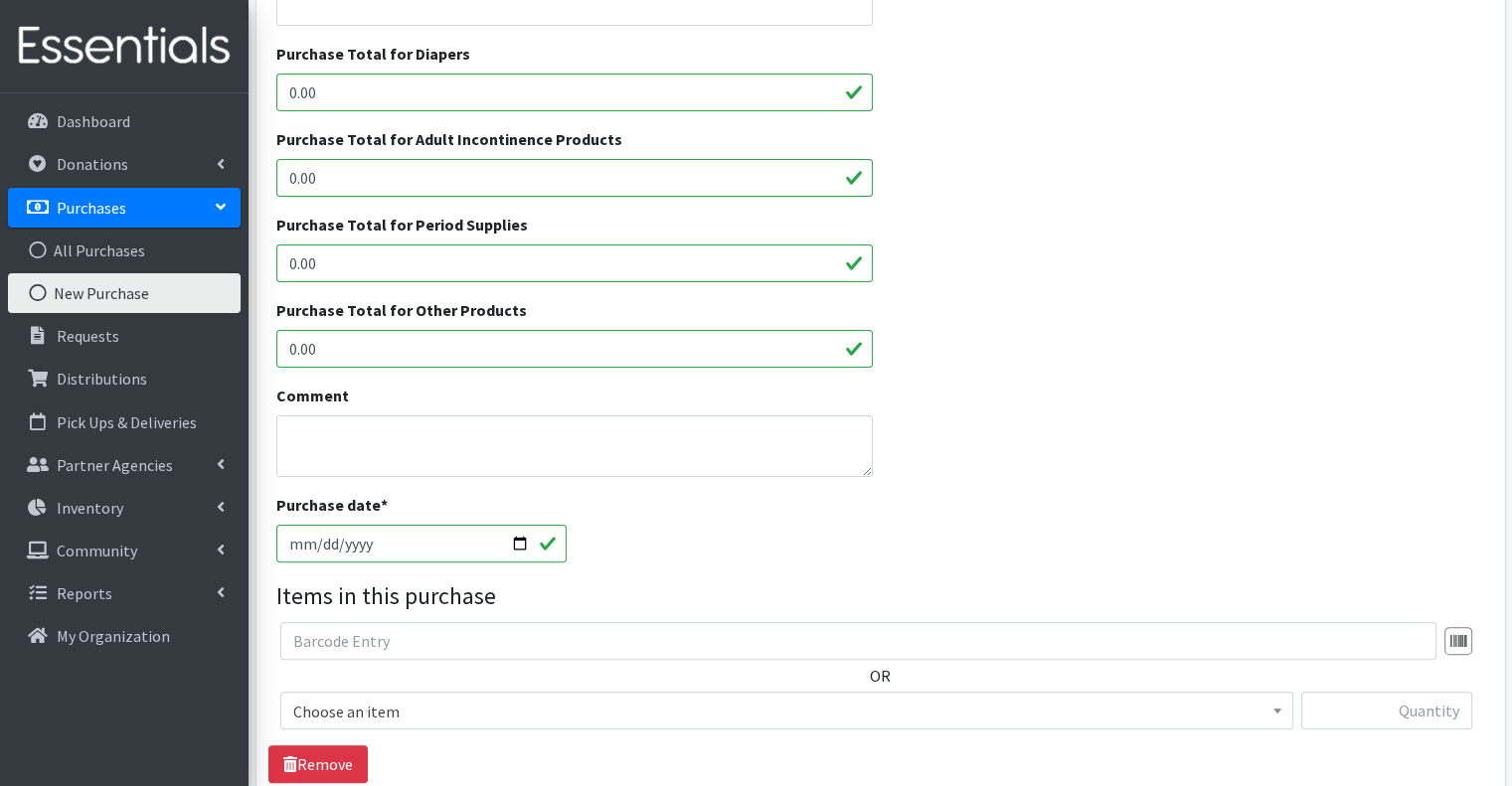 scroll, scrollTop: 0, scrollLeft: 0, axis: both 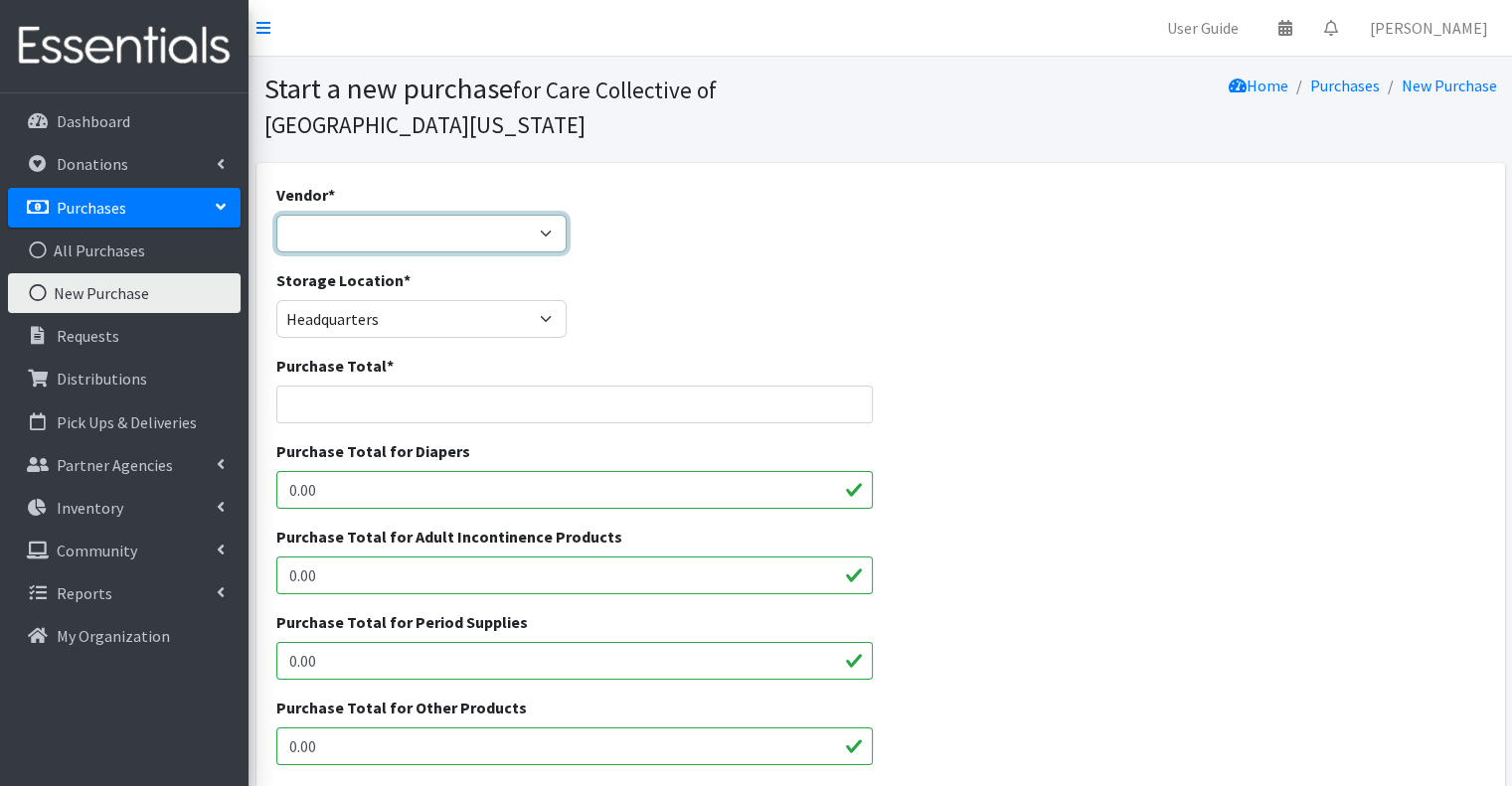 click on "---Not Listed---" at bounding box center (421, 234) 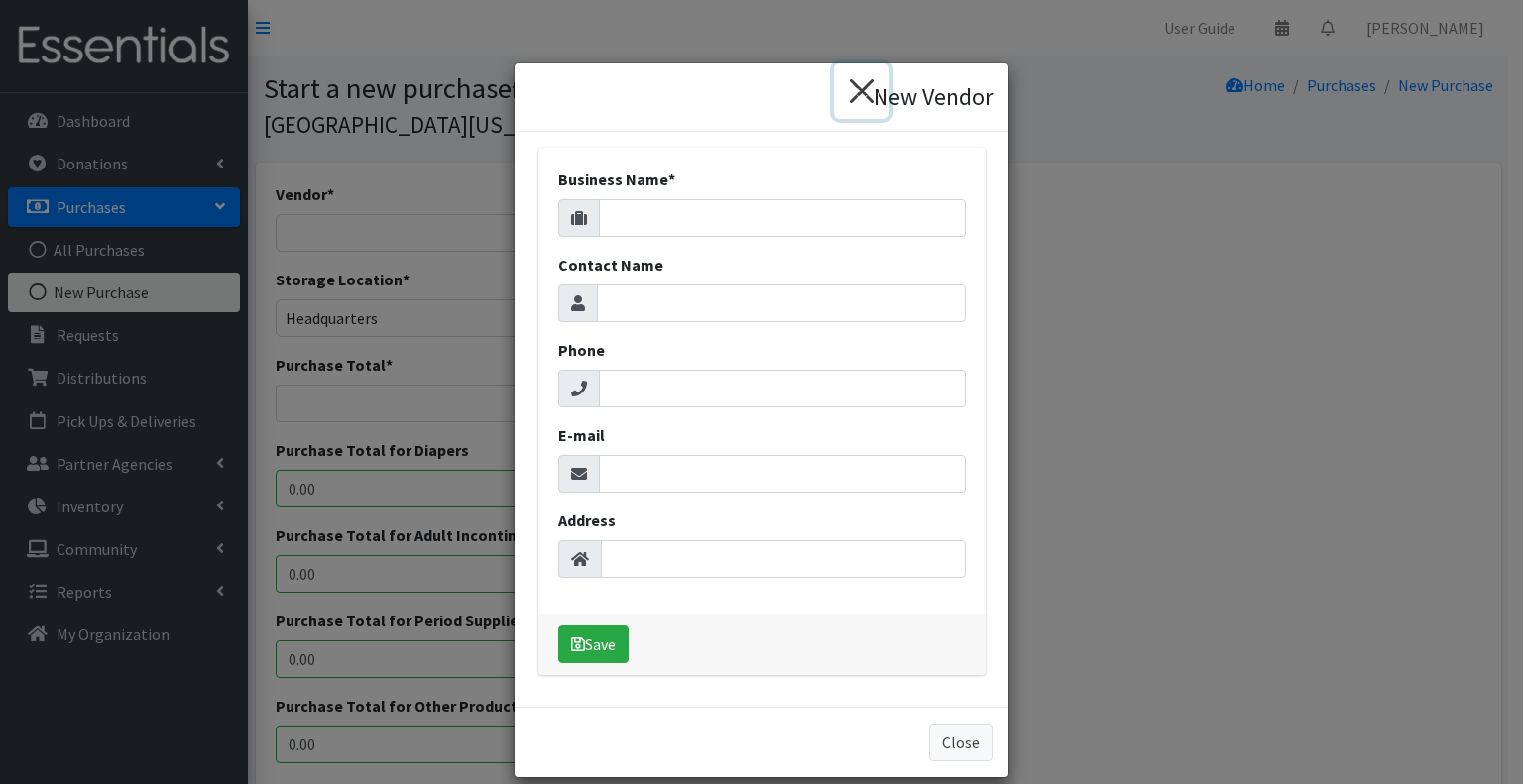 click on "×" at bounding box center [862, 91] 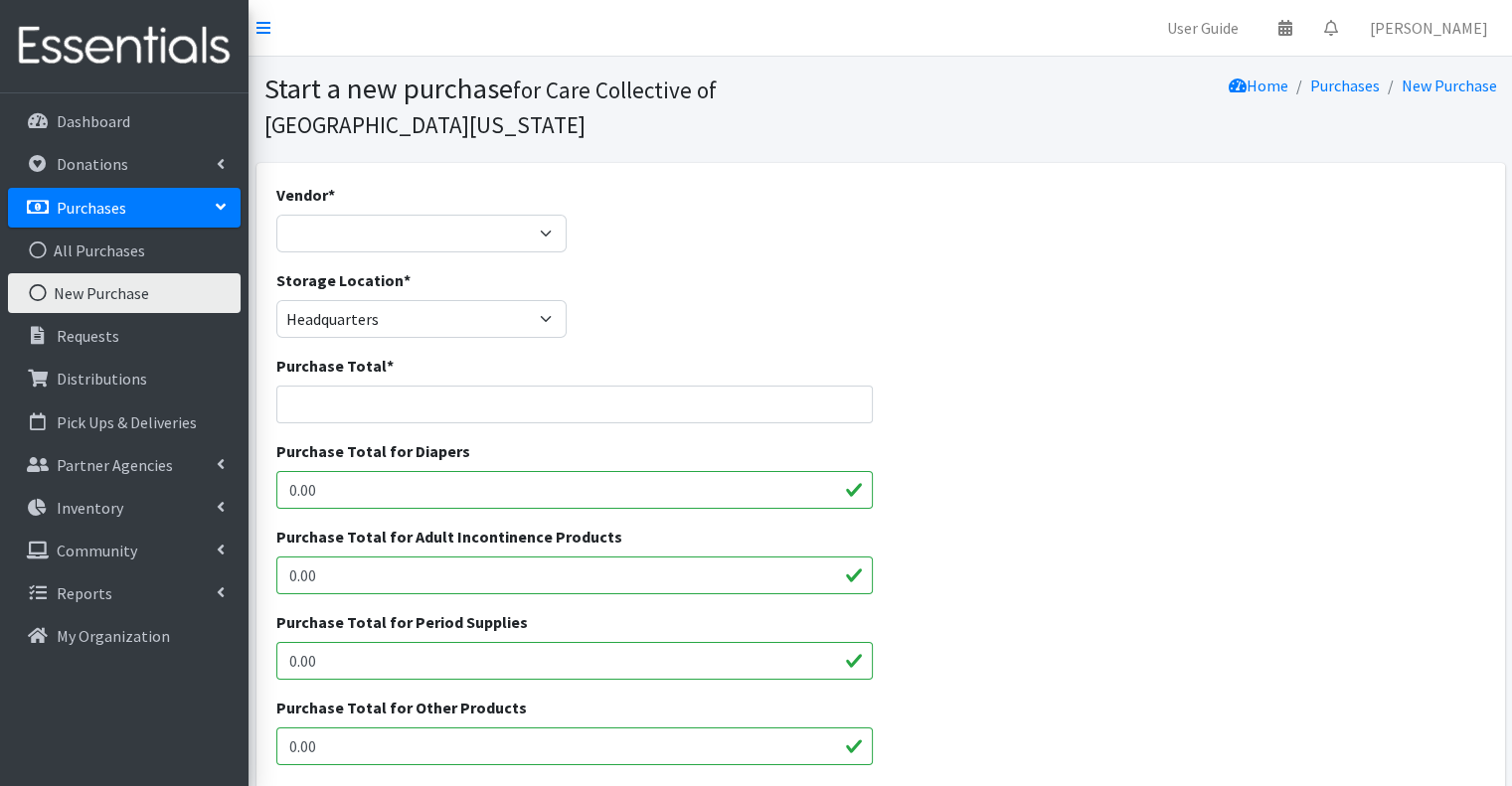 click on "Vendor   *
---Not Listed---" at bounding box center [880, 226] 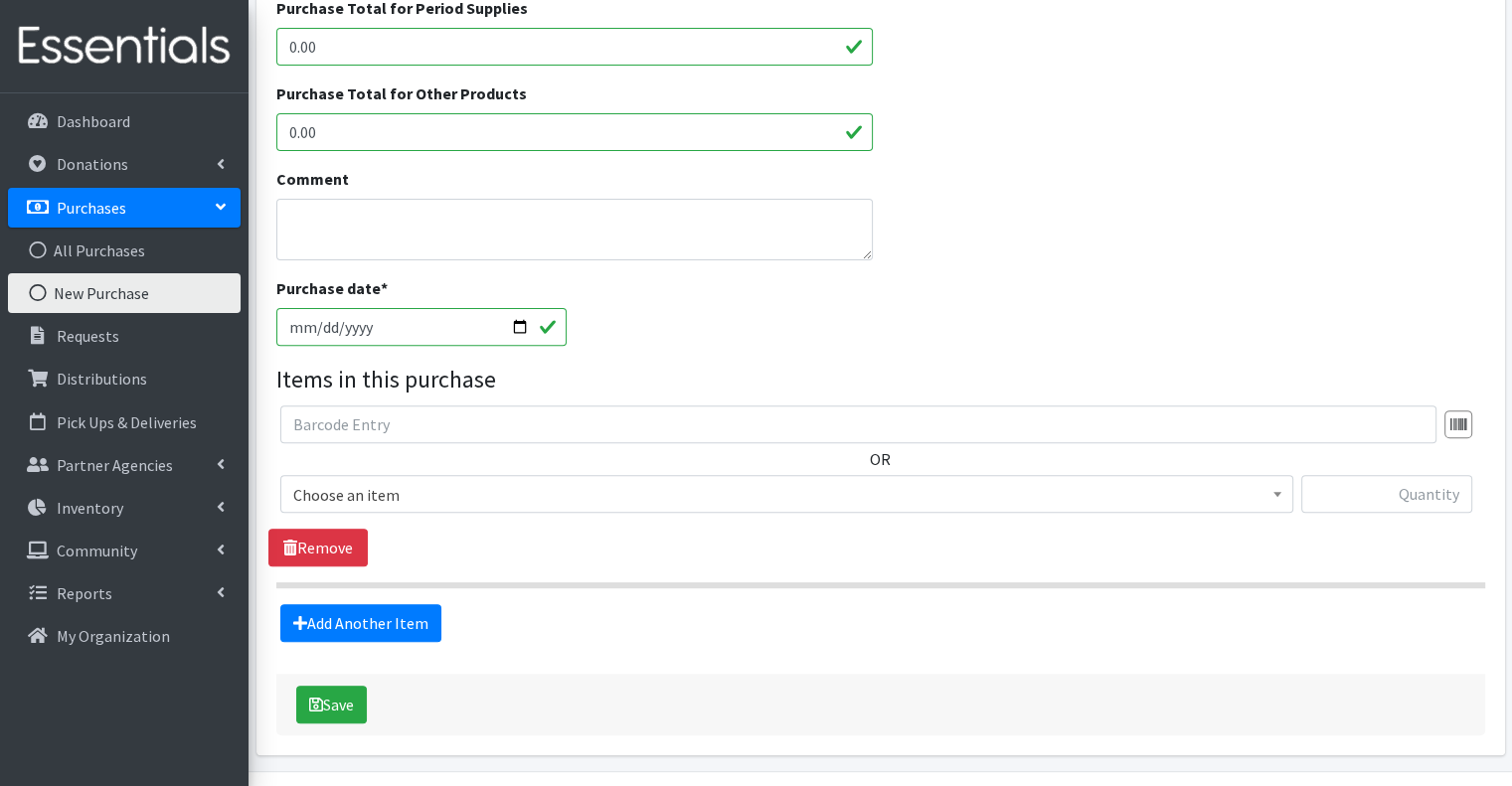 scroll, scrollTop: 672, scrollLeft: 0, axis: vertical 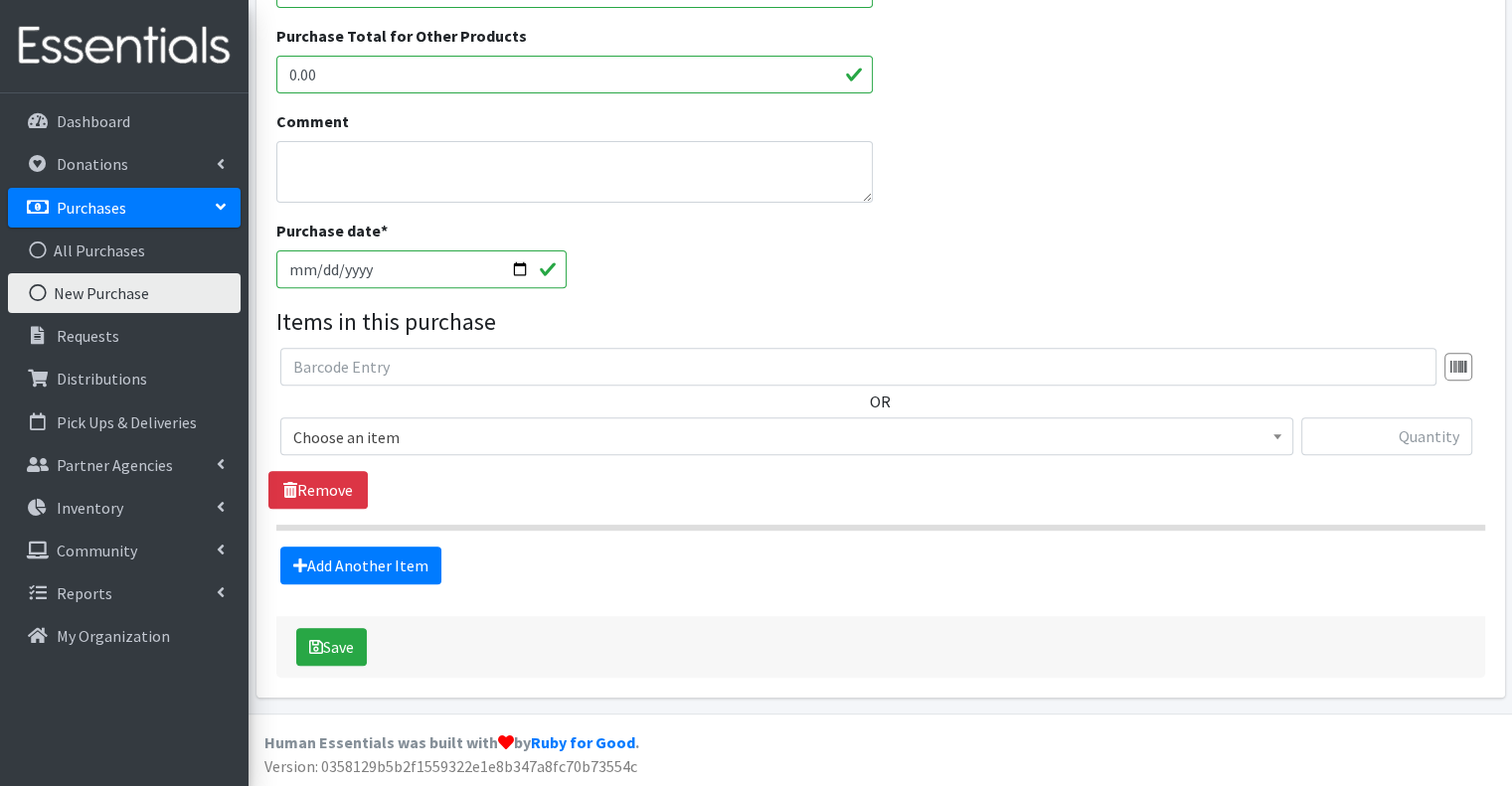 click on "Purchase date  * [DATE]" at bounding box center (880, 261) 